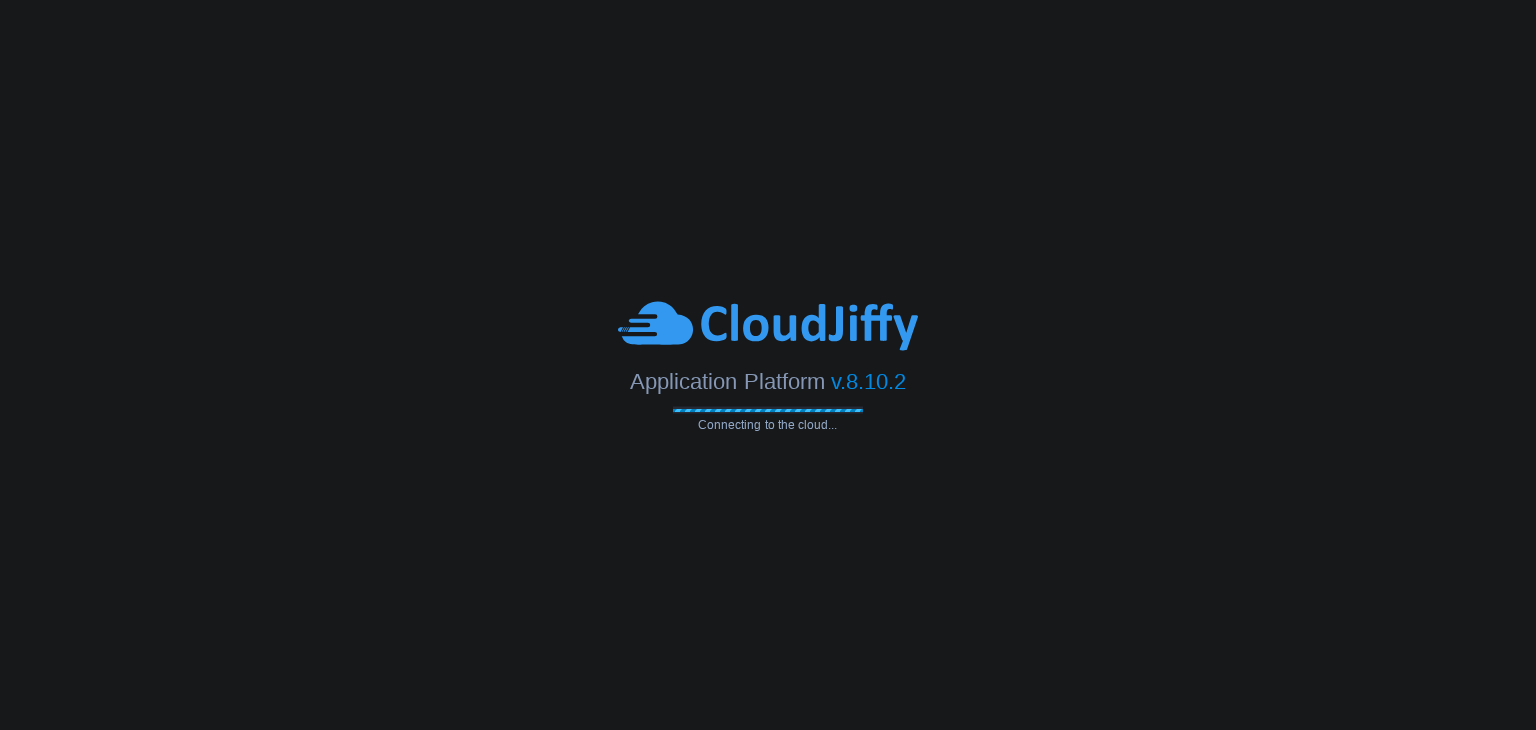 scroll, scrollTop: 0, scrollLeft: 0, axis: both 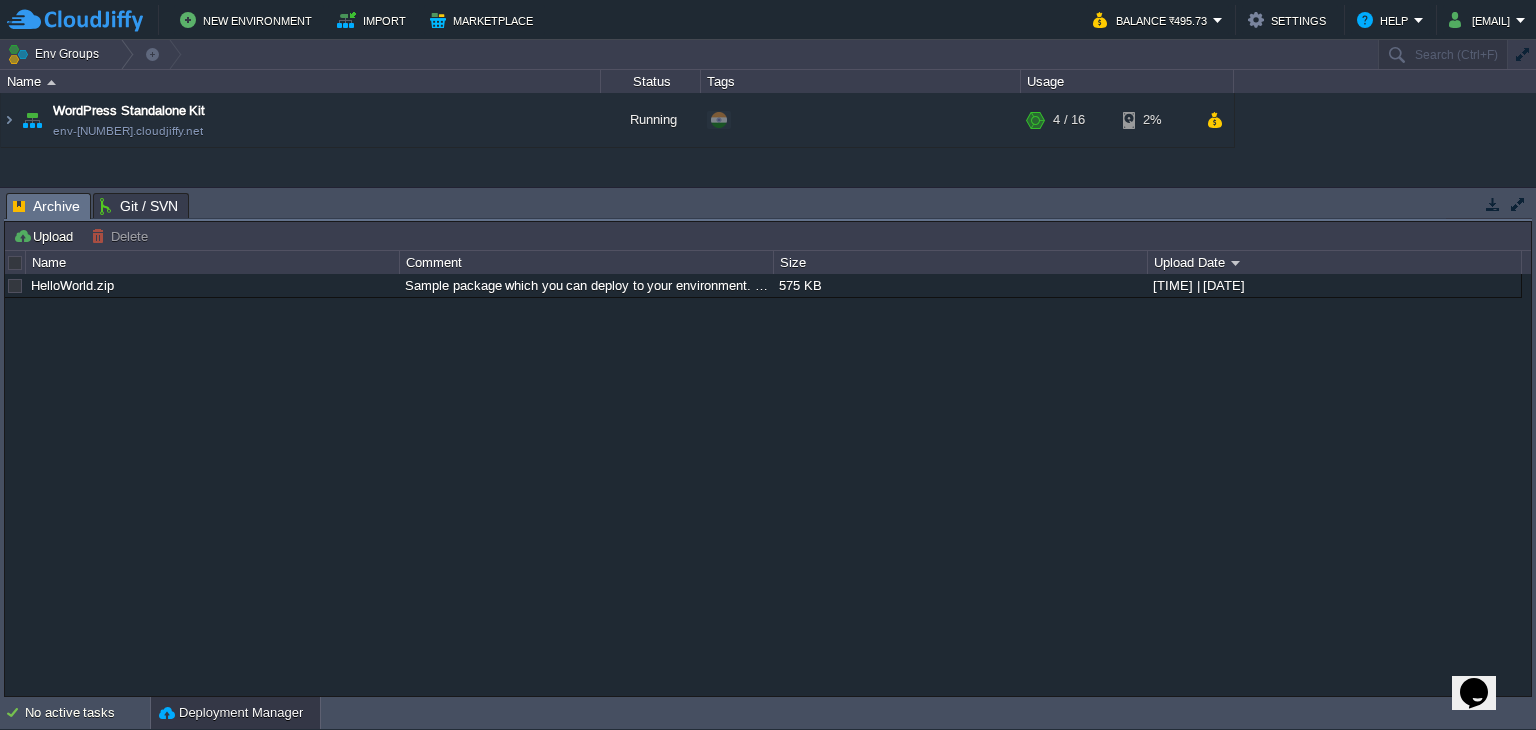 click at bounding box center [1493, 204] 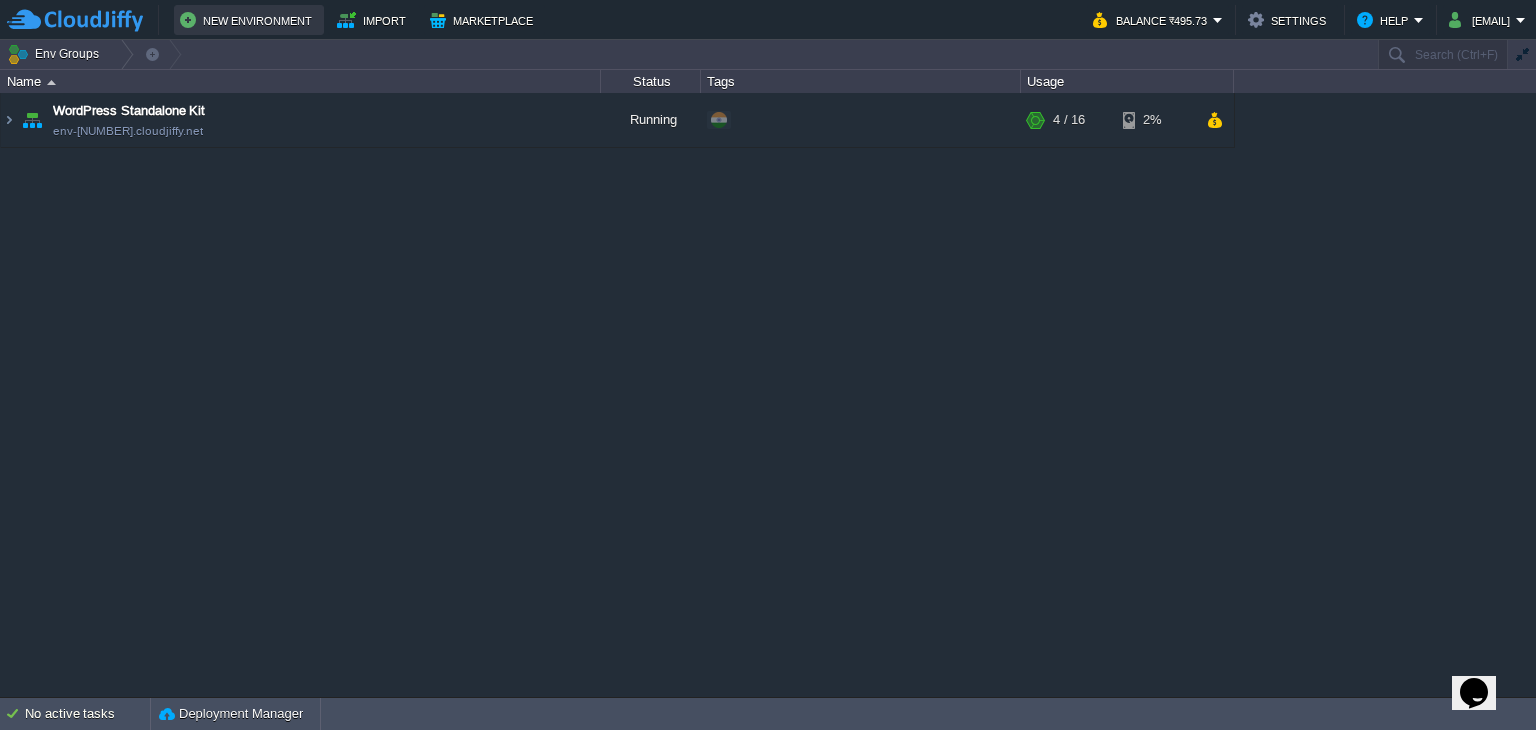 click on "New Environment" at bounding box center (249, 20) 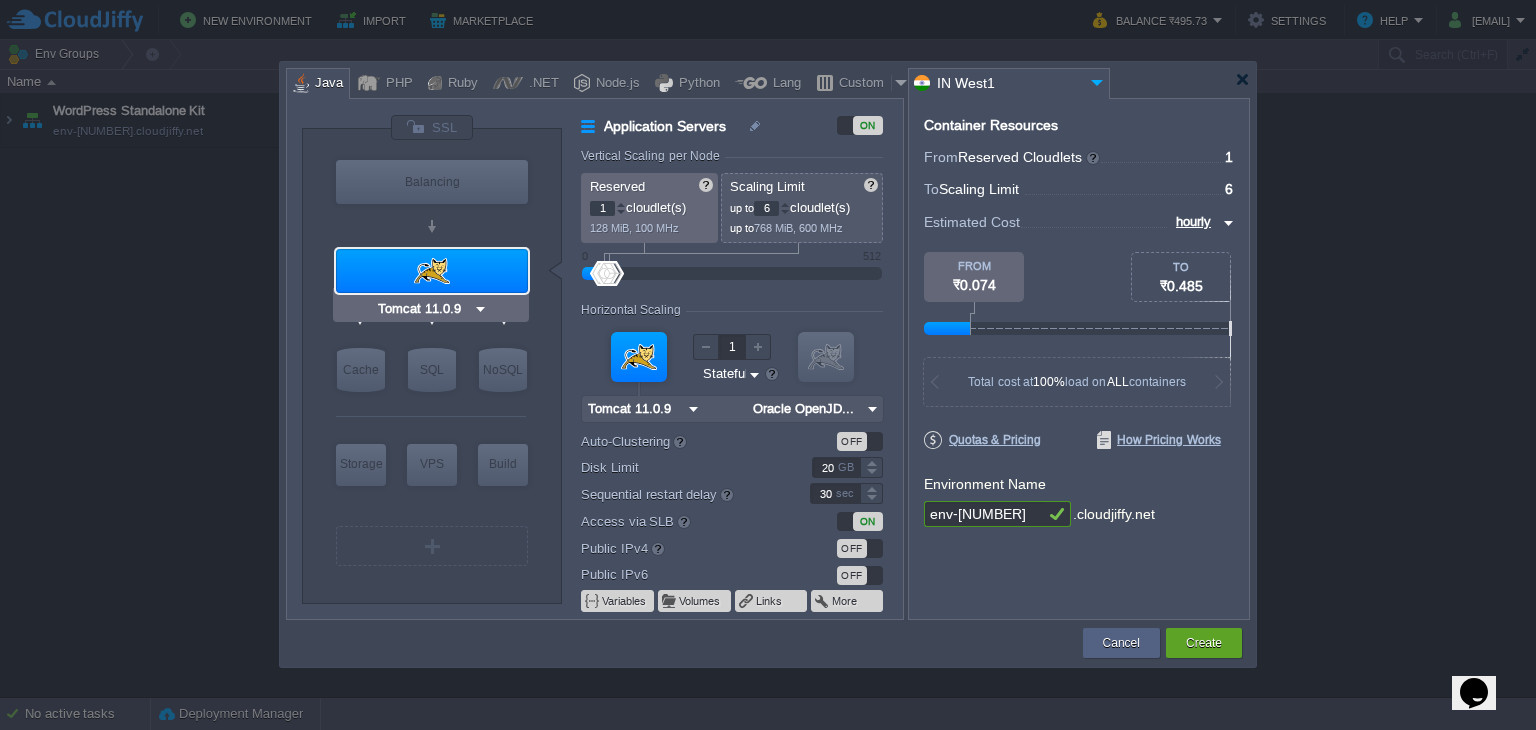 click on "VM     Application Servers" at bounding box center (432, 270) 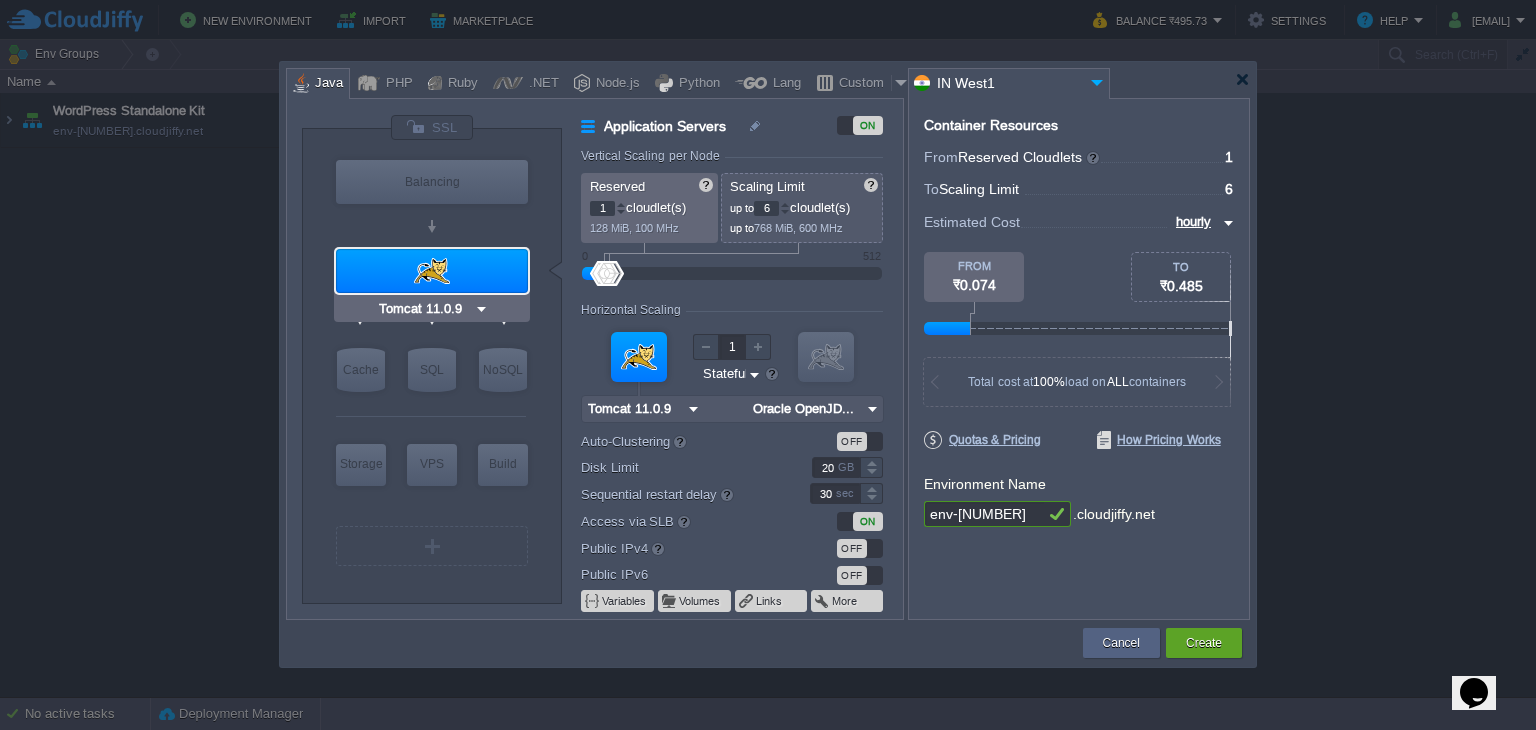 click at bounding box center (432, 271) 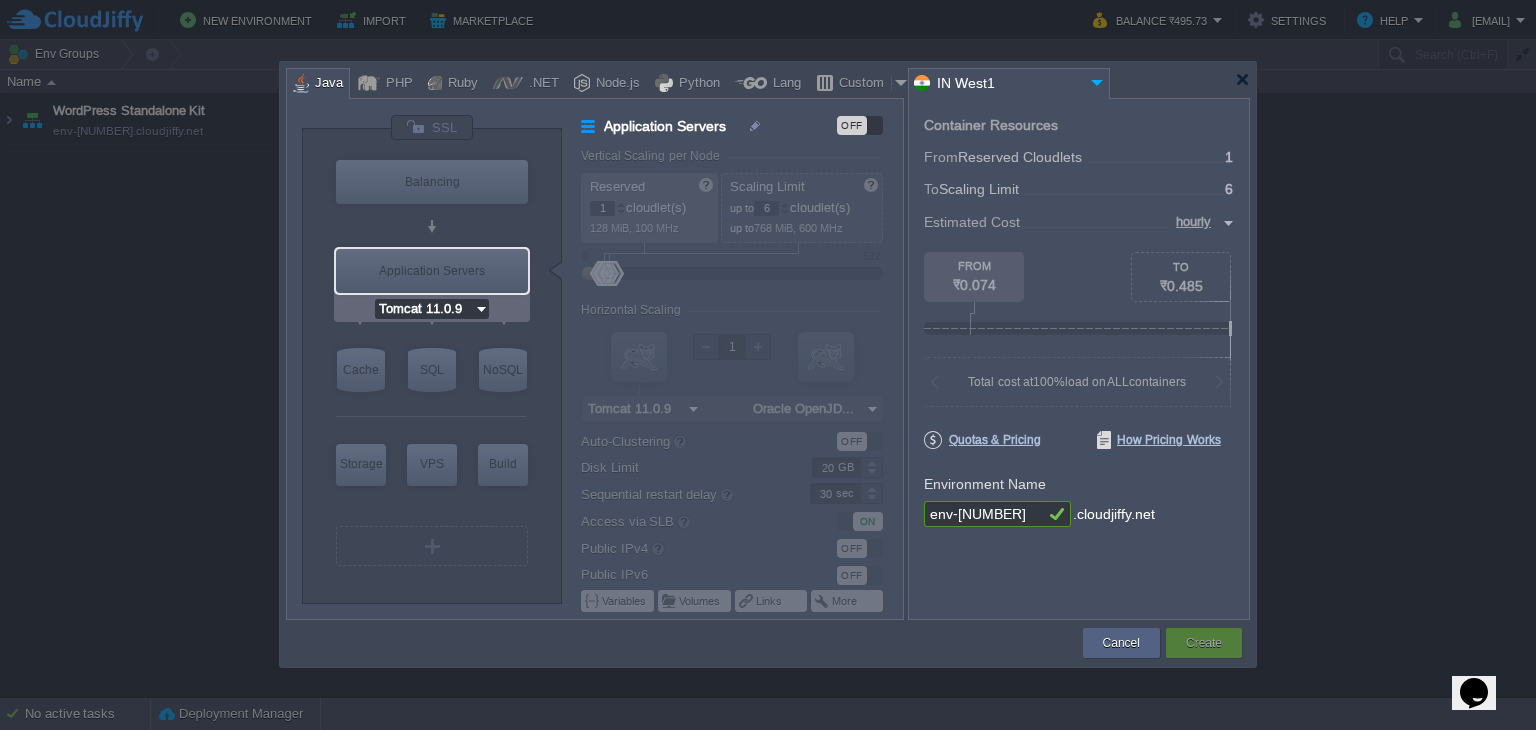 click on "Tomcat 11.0.9" at bounding box center (424, 309) 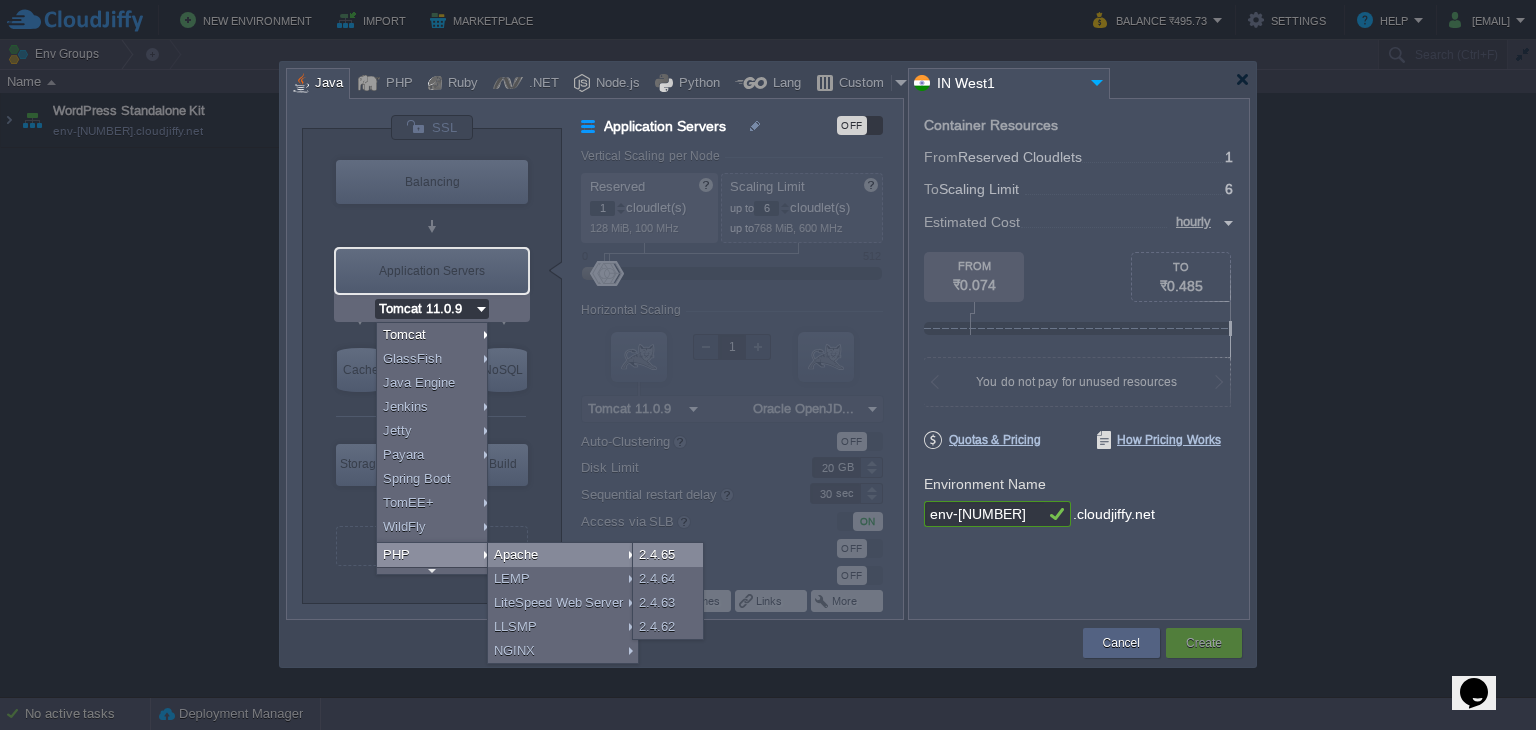 click on "2.4.65" at bounding box center [668, 555] 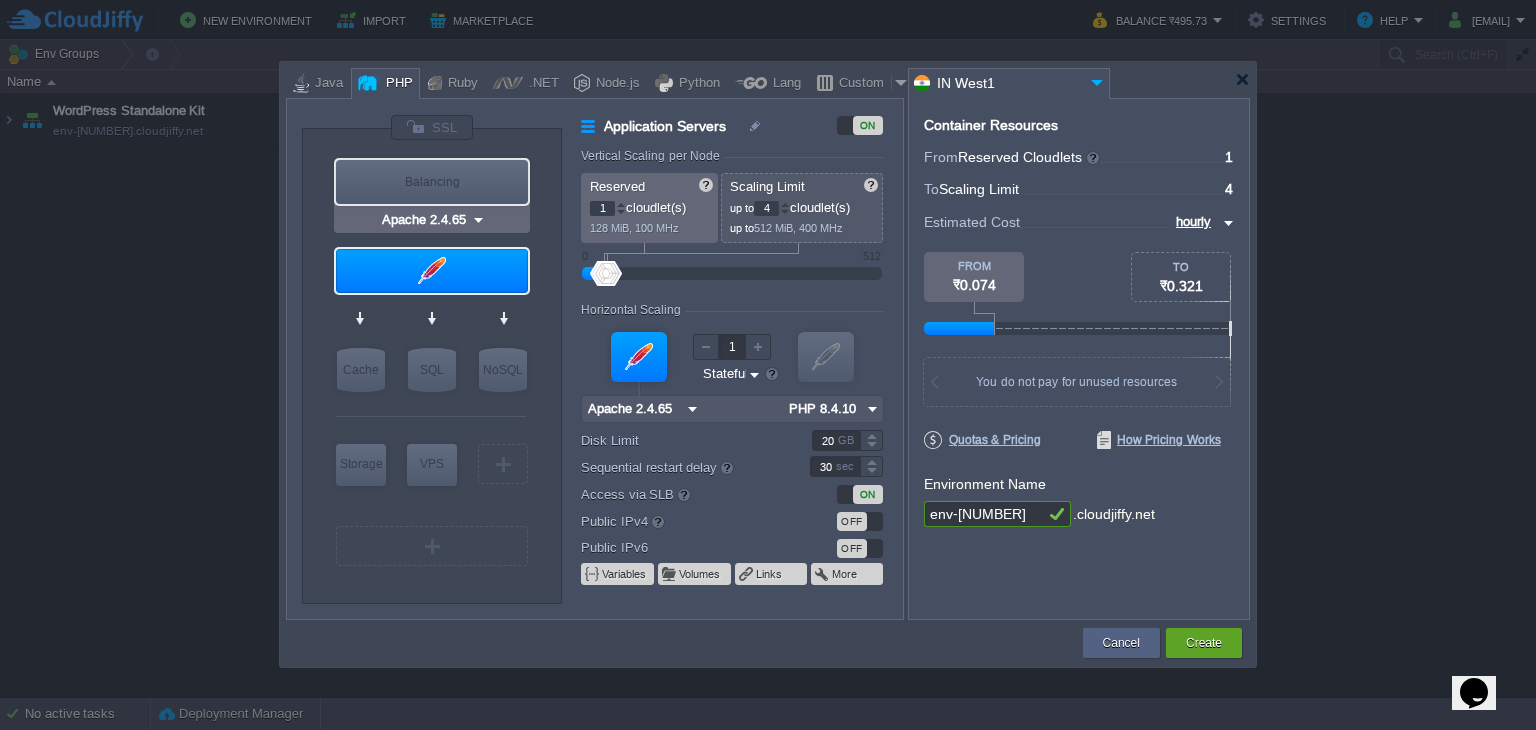 type on "MariaDB 11.8.2" 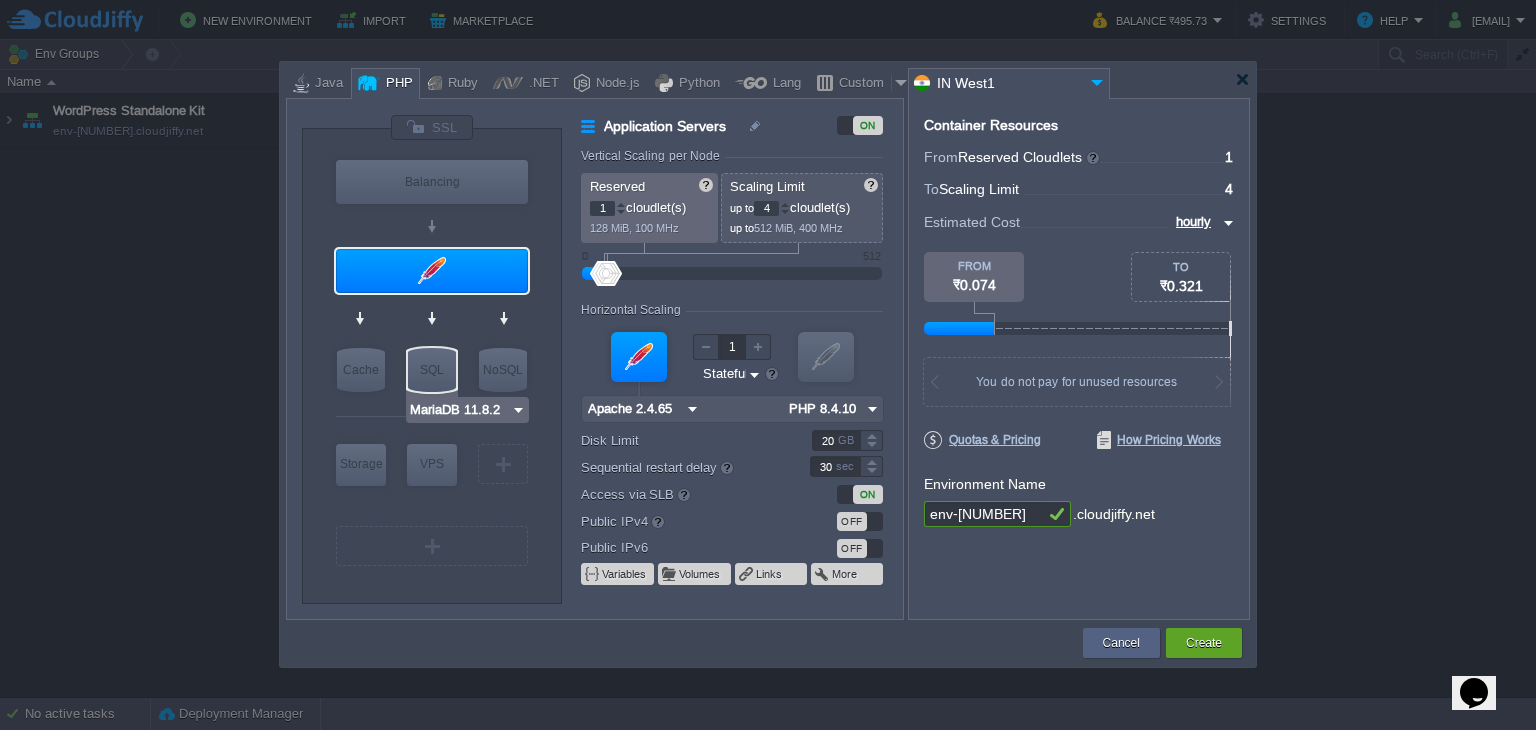 click on "SQL" at bounding box center [432, 370] 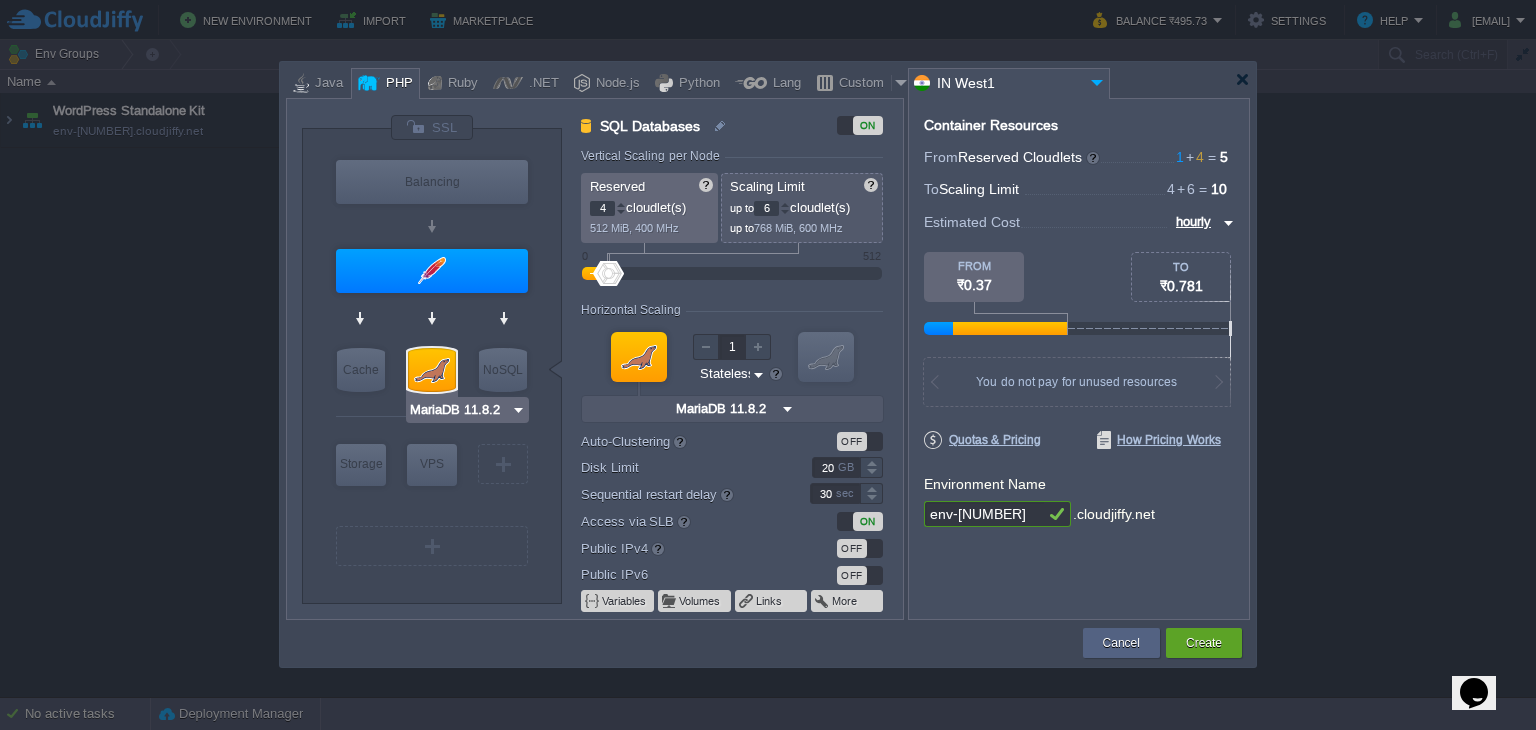 click at bounding box center (432, 370) 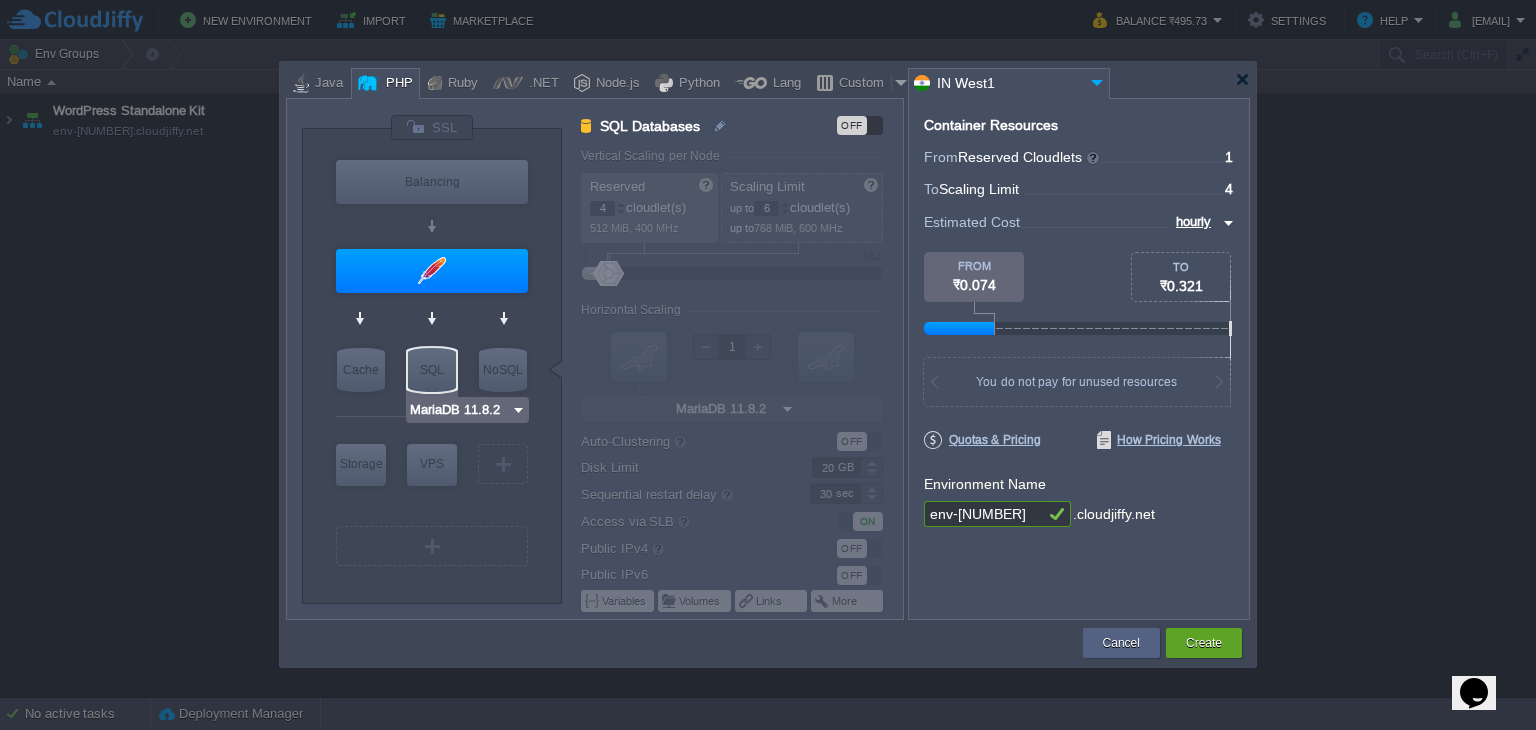 click on "SQL" at bounding box center (432, 370) 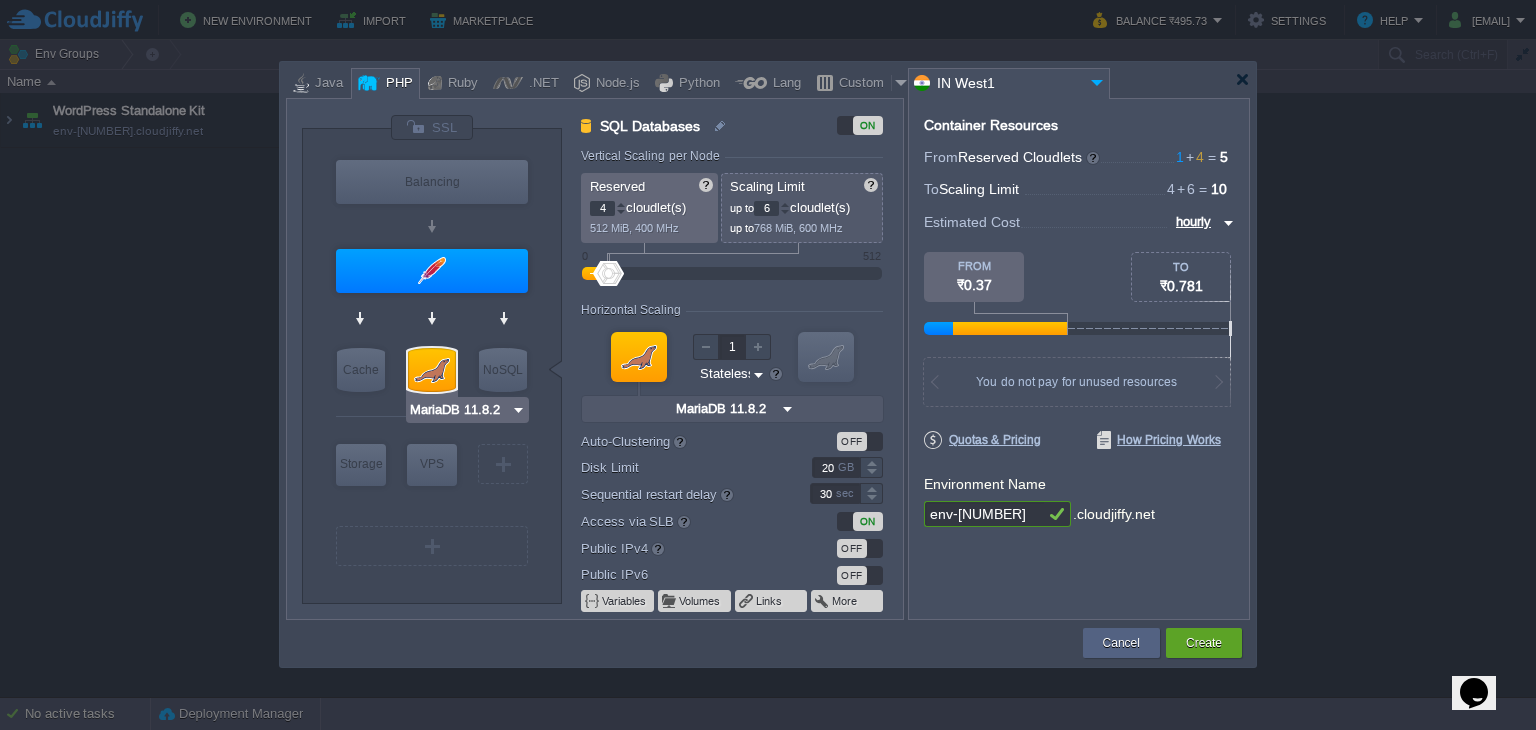 click on "MariaDB 11.8.2" at bounding box center (460, 410) 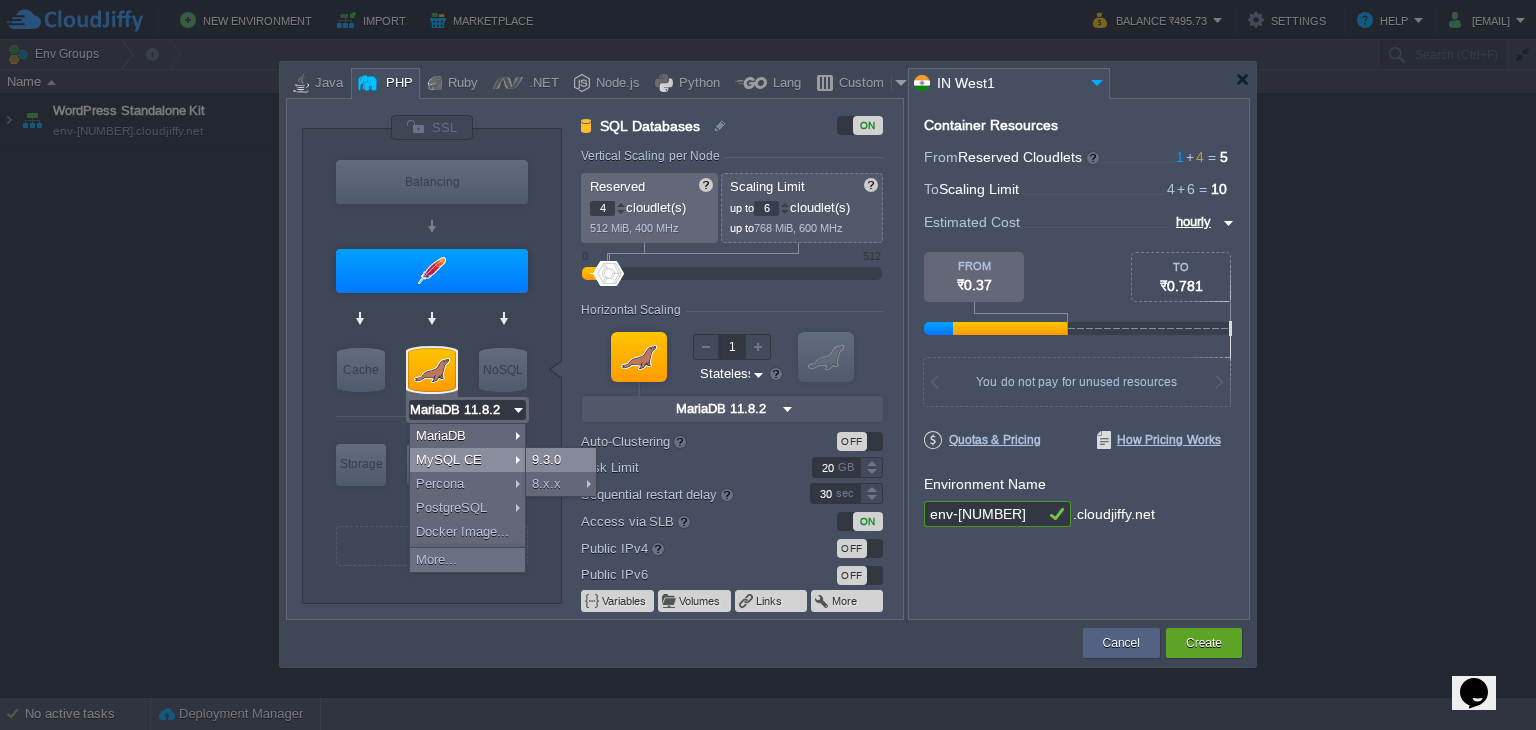 click on "9.3.0" at bounding box center [561, 460] 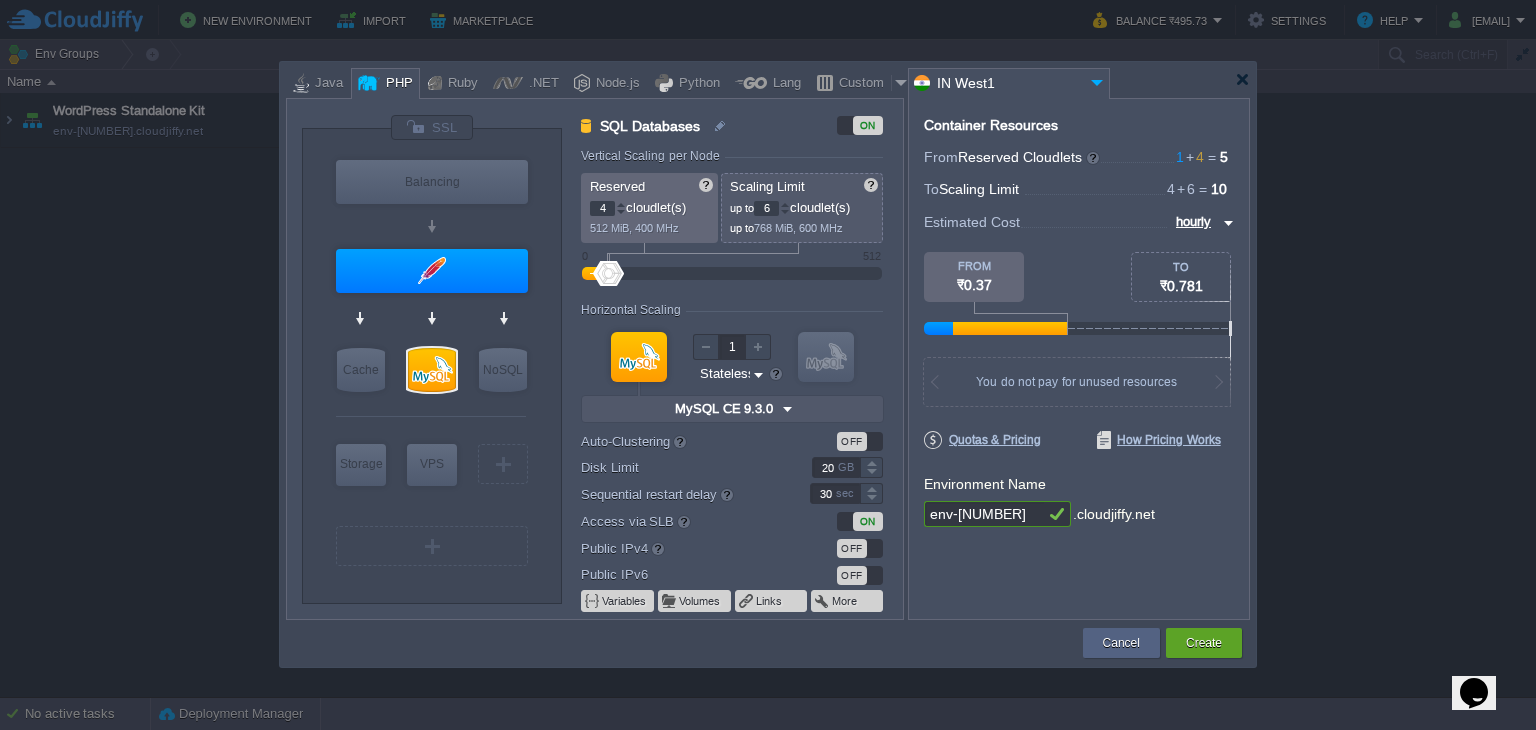 type on "AlmaLinux 9.6" 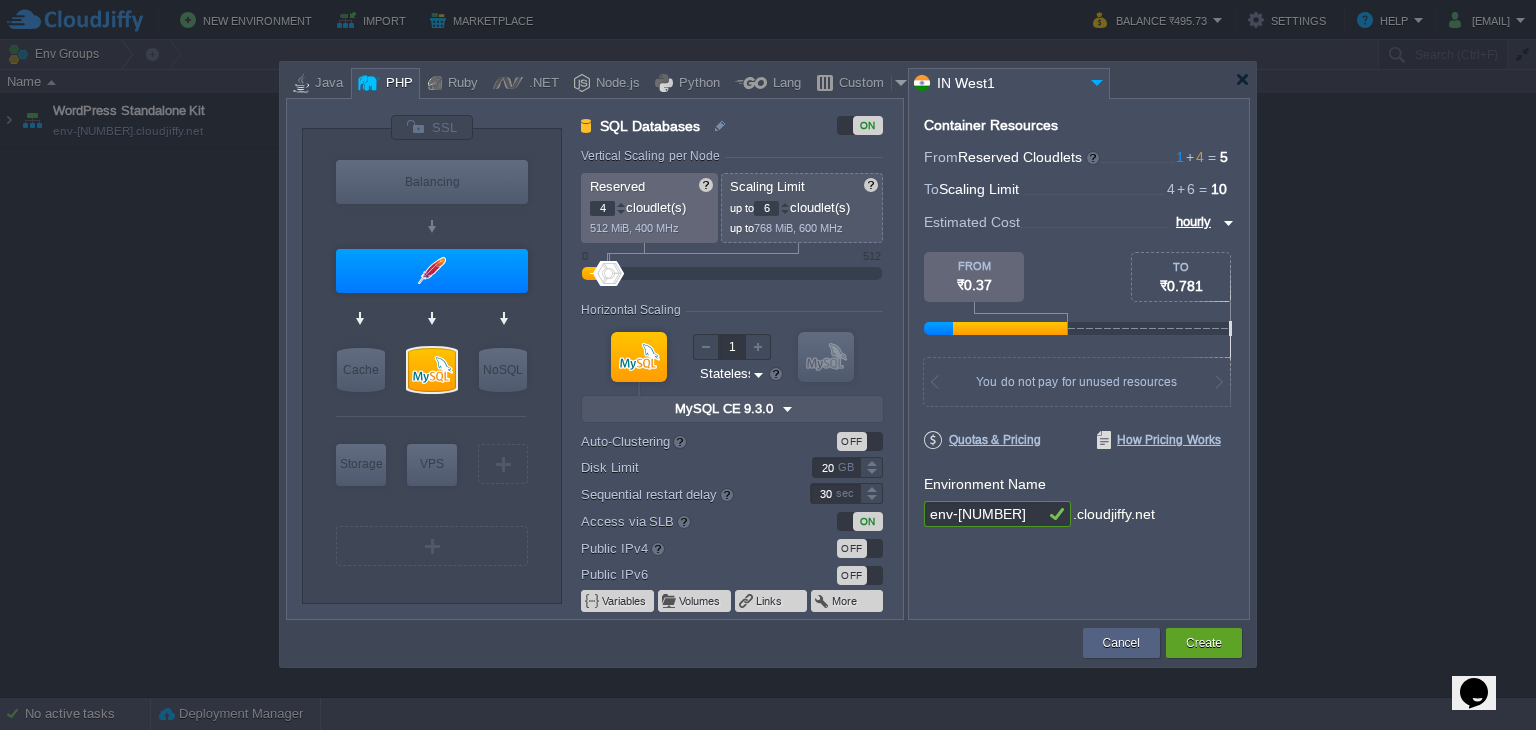 click at bounding box center [1226, 223] 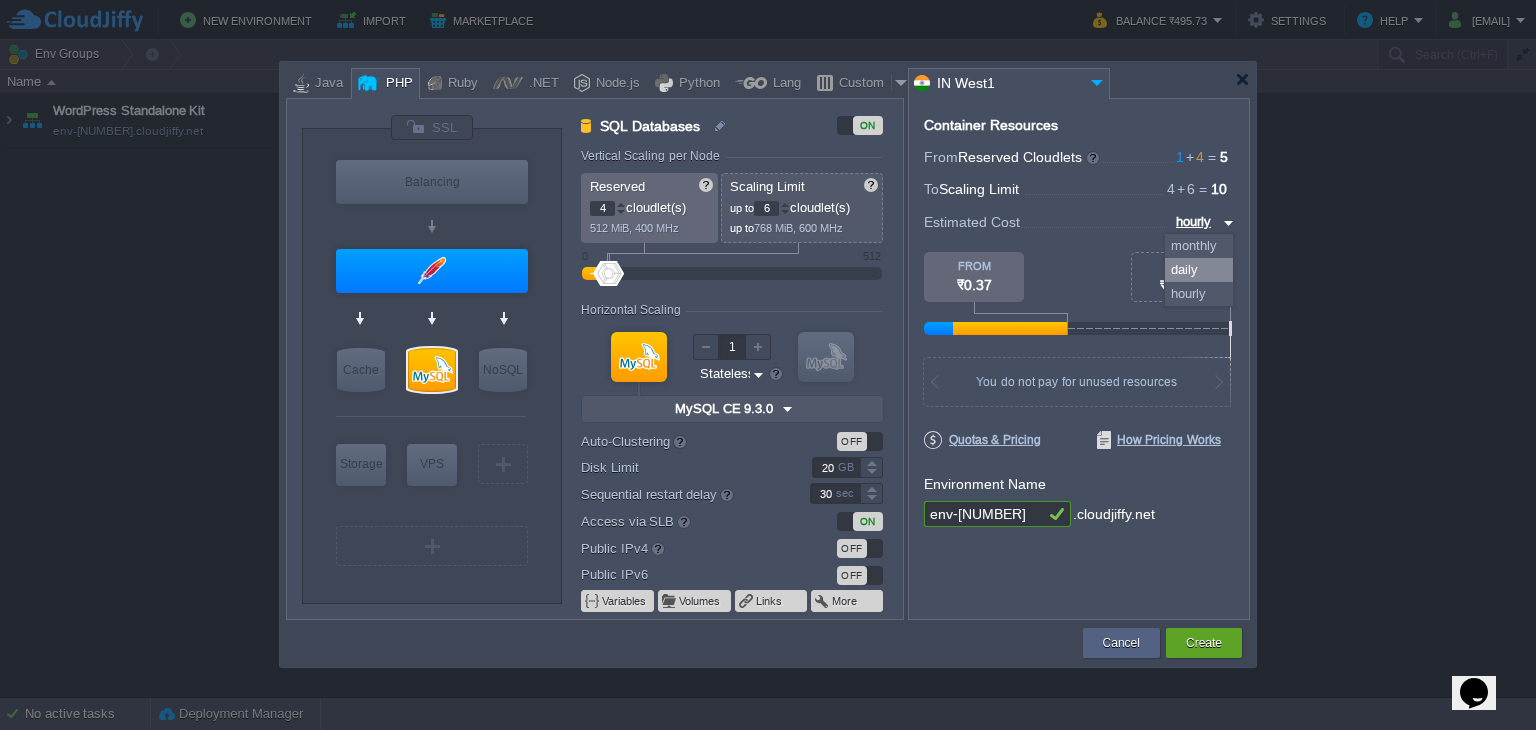 click on "daily" at bounding box center [1199, 270] 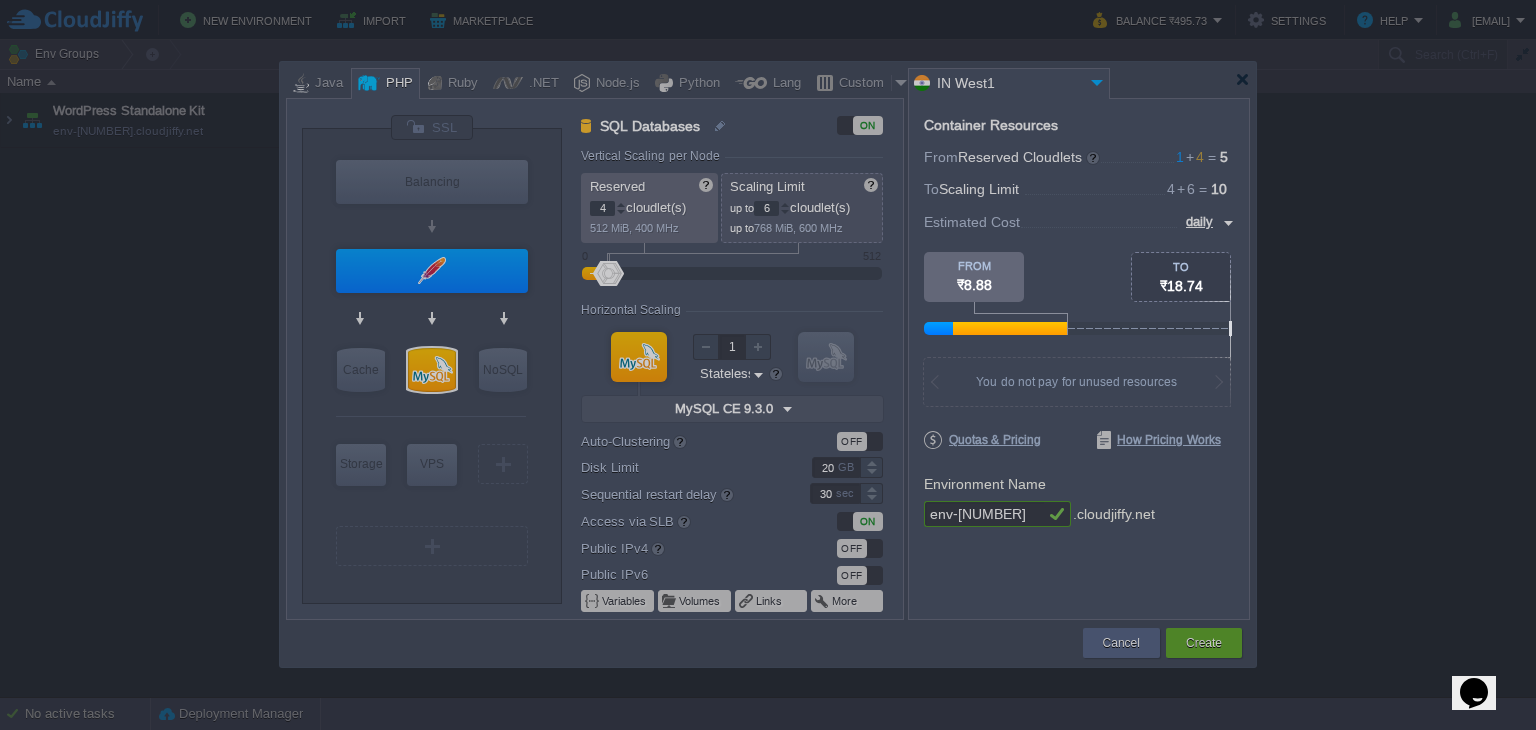click on "New Environment Import Marketplace Bonus ₹0.00 Upgrade Account Balance ₹495.73 Settings Help giganowdev@gmail.com       Env Groups                     Search (Ctrl+F)         auto-gen Name Status Tags Usage WordPress Standalone Kit env-[NUMBER].cloudjiffy.net Running                                 + Add to Env Group                                                                                                                                                            RAM                 20%                                         CPU                 4%                             4 / 16                    2%                           Tasks Activity Log Archive Git / SVN   Upload Delete Deploy to ... Custom application packages that can be deployed to your environments.  Learn More   Name Comment Size Upload Date   HelloWorld.zip Sample package which you can deploy to your environment. Feel free to delete and upload a package of your own. 575 KB 10:17   |   03 Aug 2025" at bounding box center (768, 365) 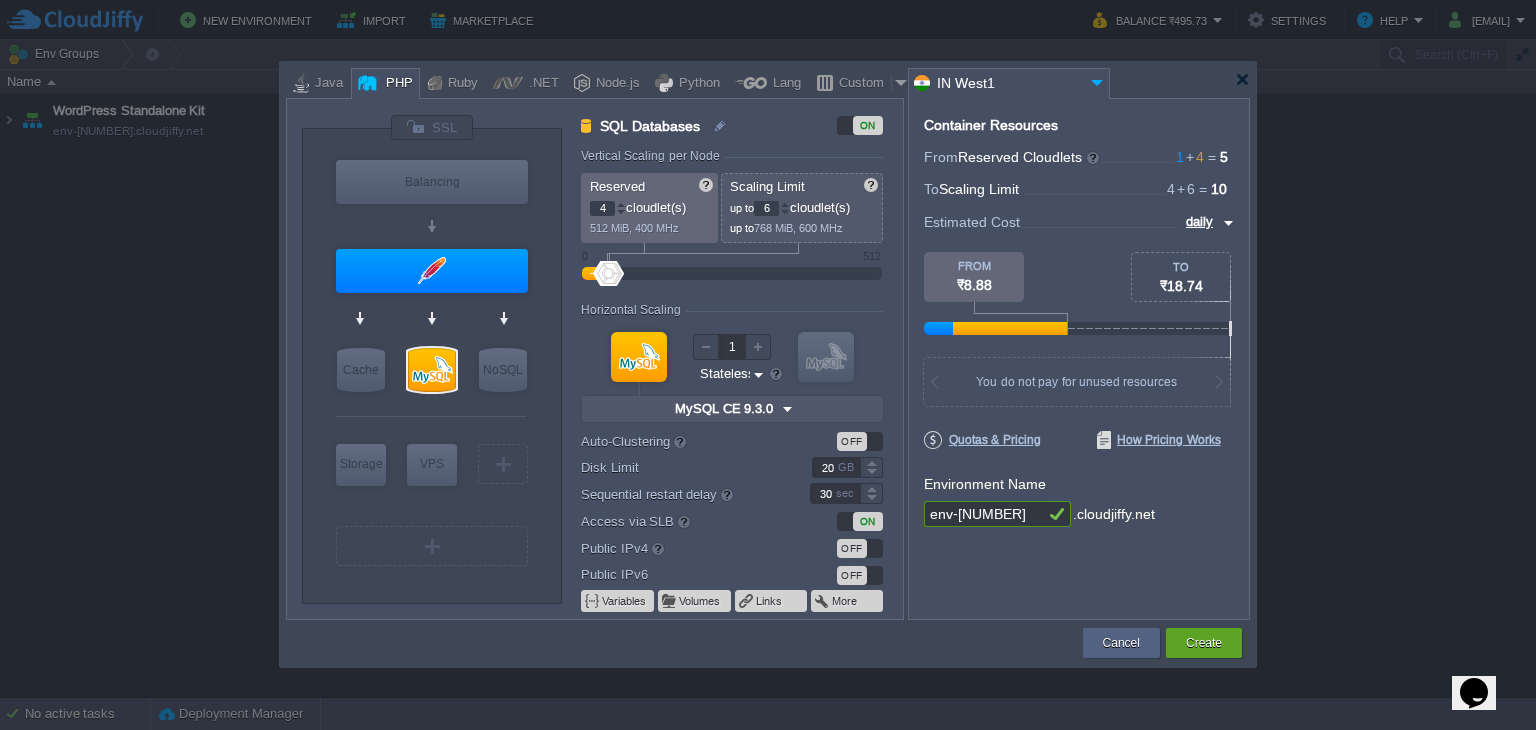 click on "env-[NUMBER]" at bounding box center (984, 514) 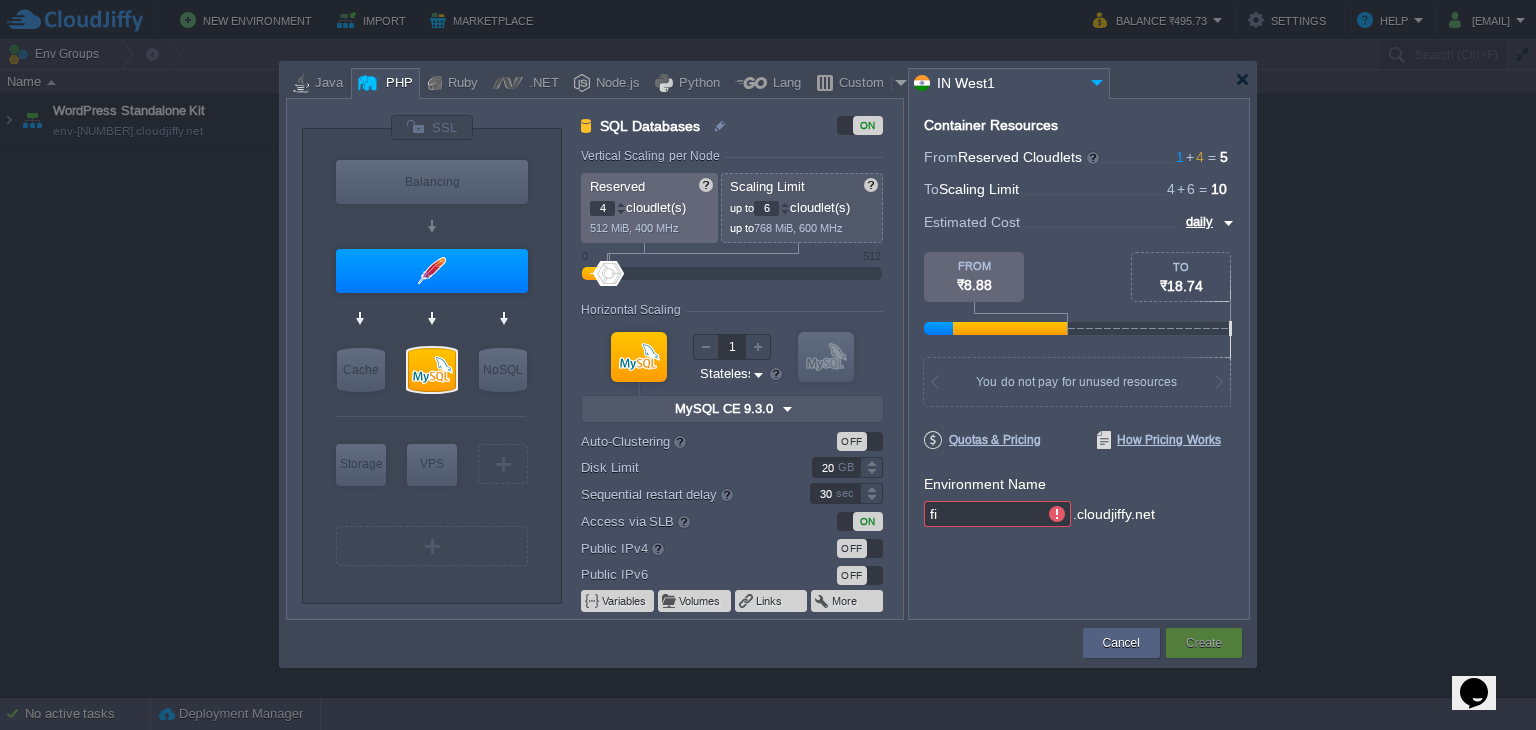 type on "f" 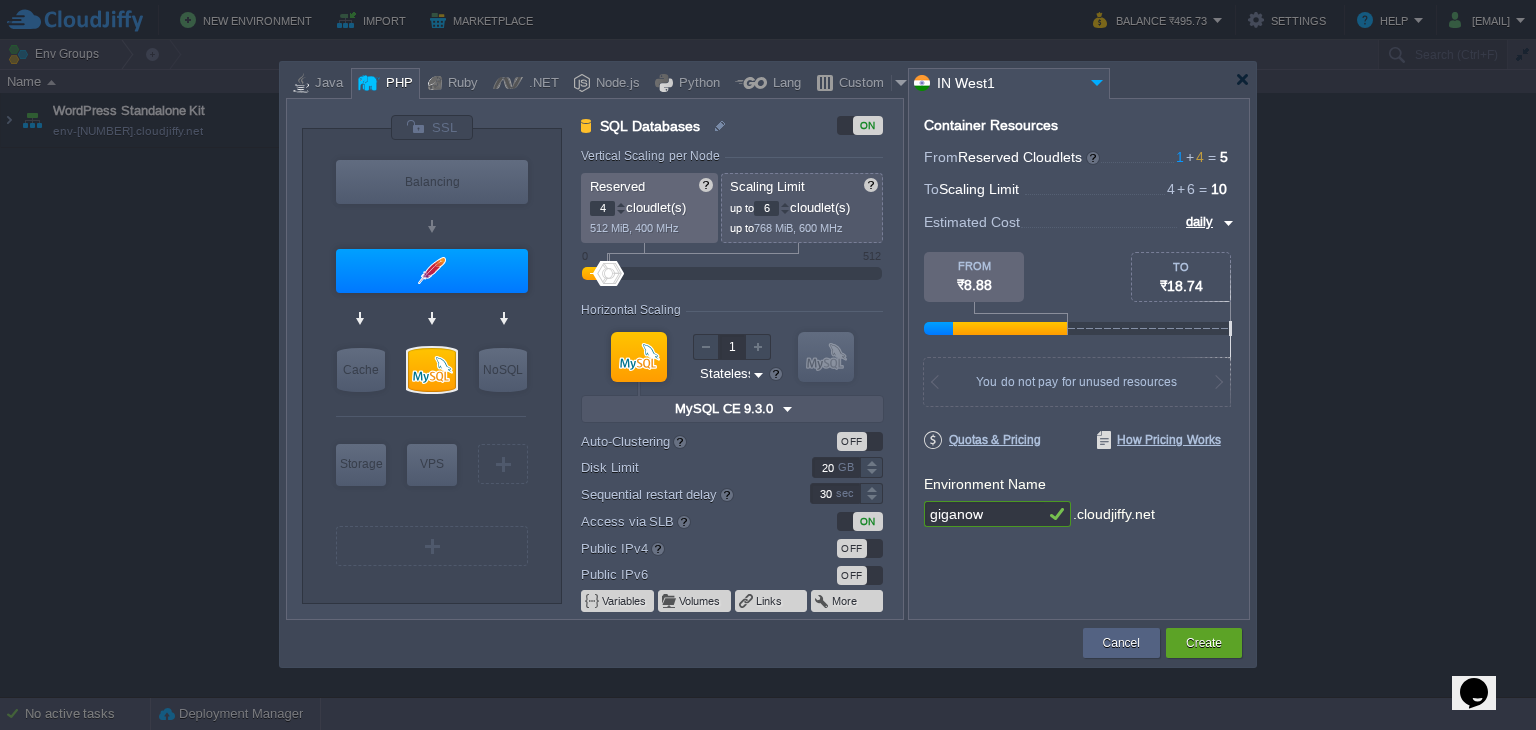 type on "giganow" 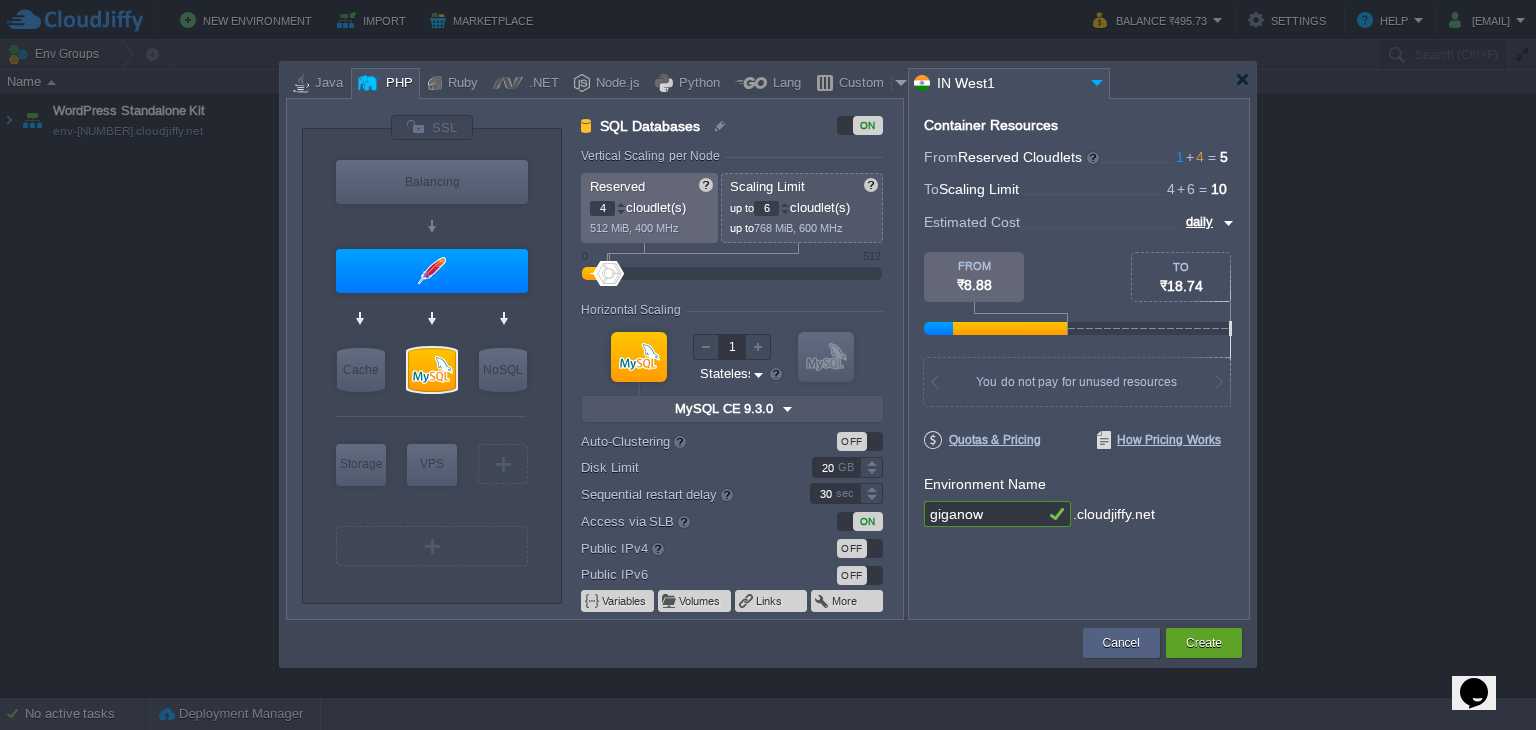 click on "Container Resources From  Reserved Cloudlets   1   +   4 ... = 5 not added To  Scaling Limit 4   +   6 ... = 10 not added   VM Resources ... = 0 GiB, 0 vCPU not added Estimated Cost daily TO ₹[PRICE] FROM ₹[PRICE] 640 MiB RAM + 500 MHz CPU + 40 GB Disk You pay the fixed price for reserved resources Total cost at  100%  load on  ALL  containers You do not pay for unused resources Disk Limit per Node 200 GB Traffic Limit per Node 300 GB Quotas & Pricing How Pricing Works Environment Name giganow .cloudjiffy.net" at bounding box center (1079, 359) 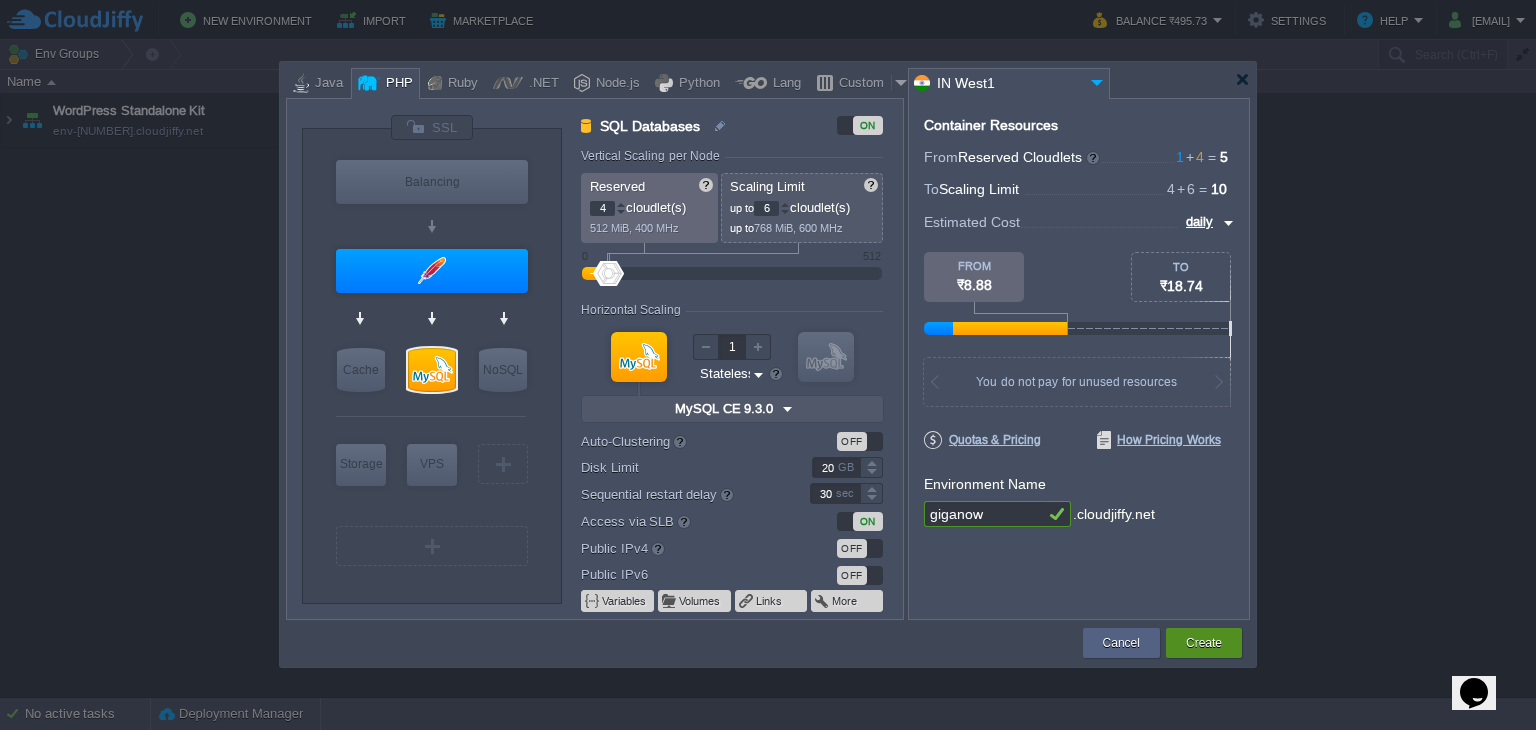 click on "Create" at bounding box center (1204, 643) 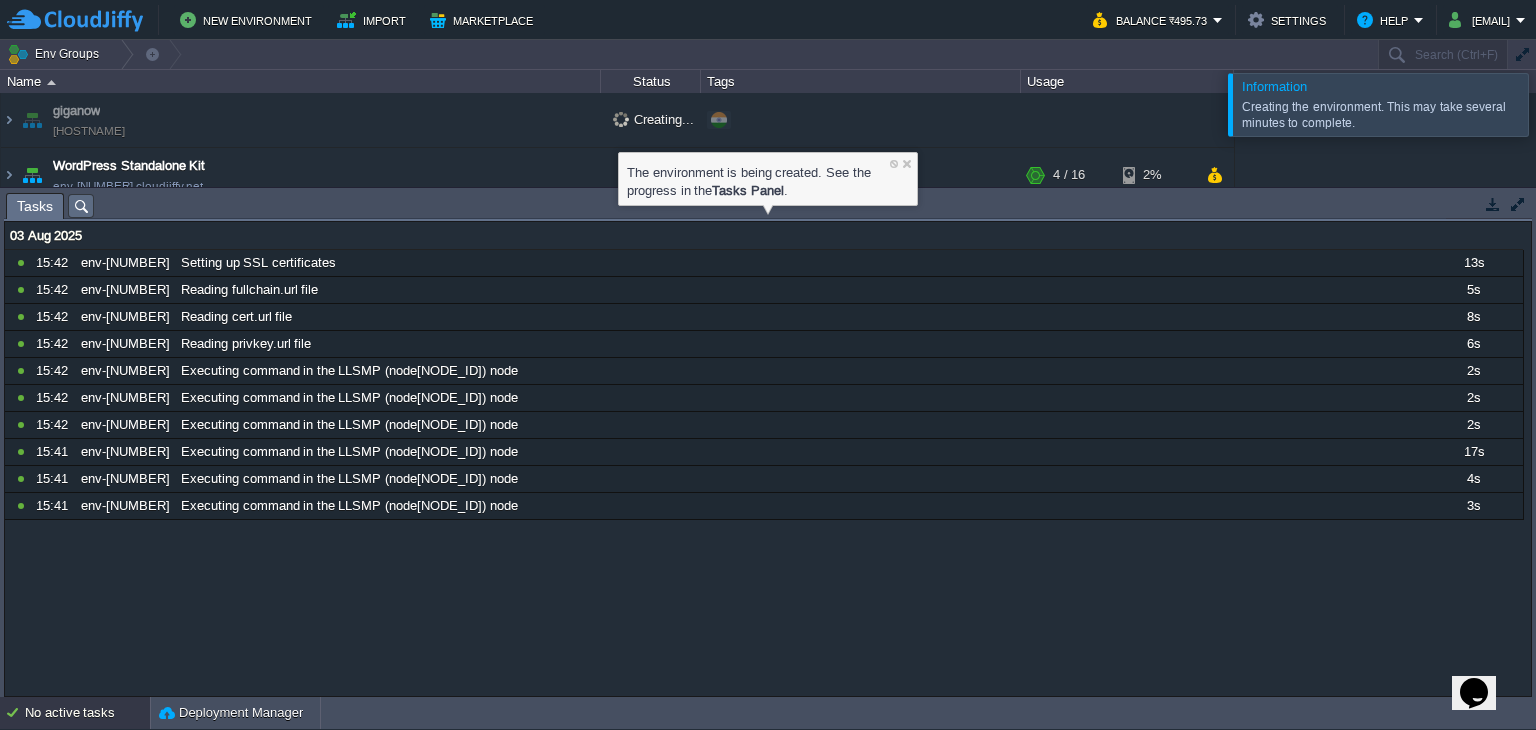 click on "The environment is being created. See the progress in the  Tasks Panel ." at bounding box center [768, 179] 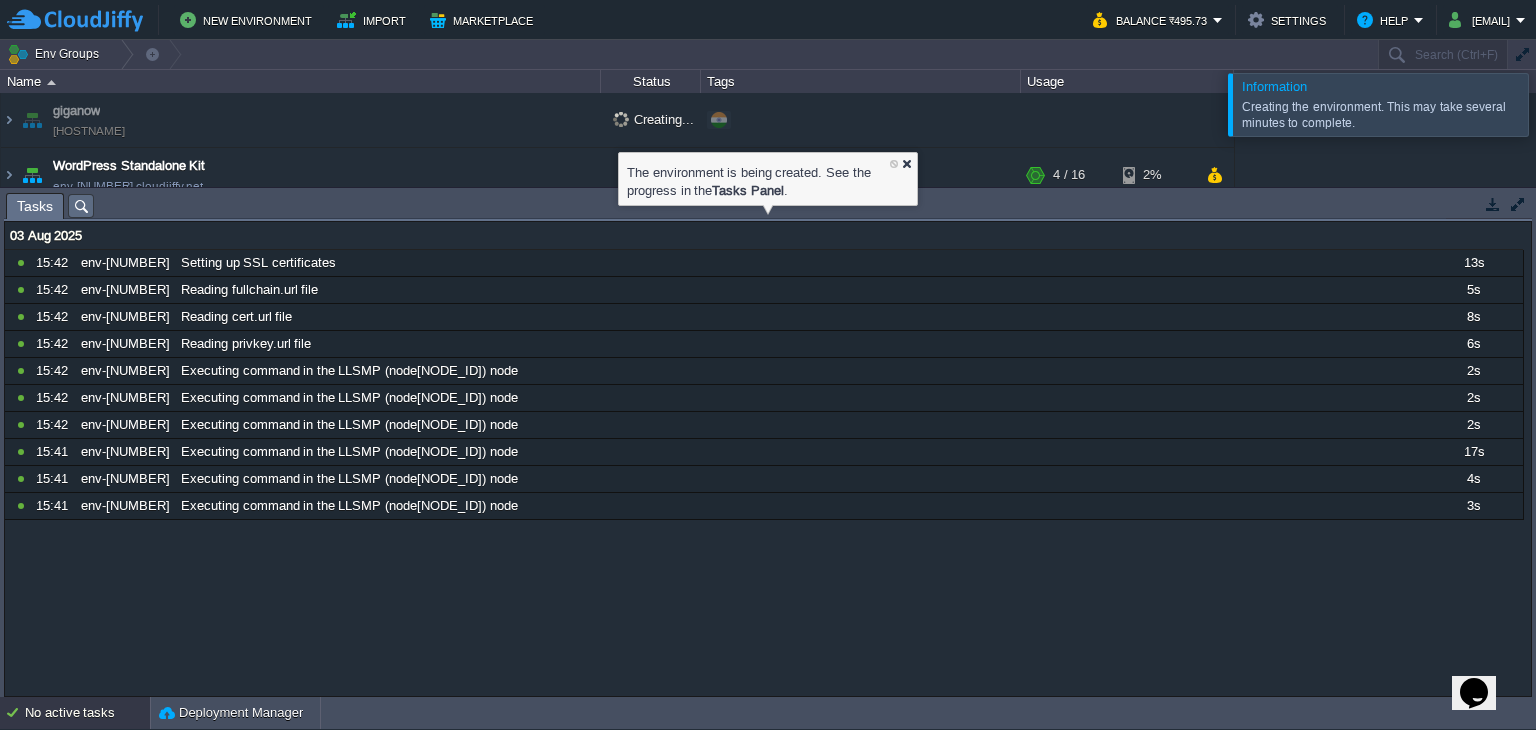 click at bounding box center [906, 163] 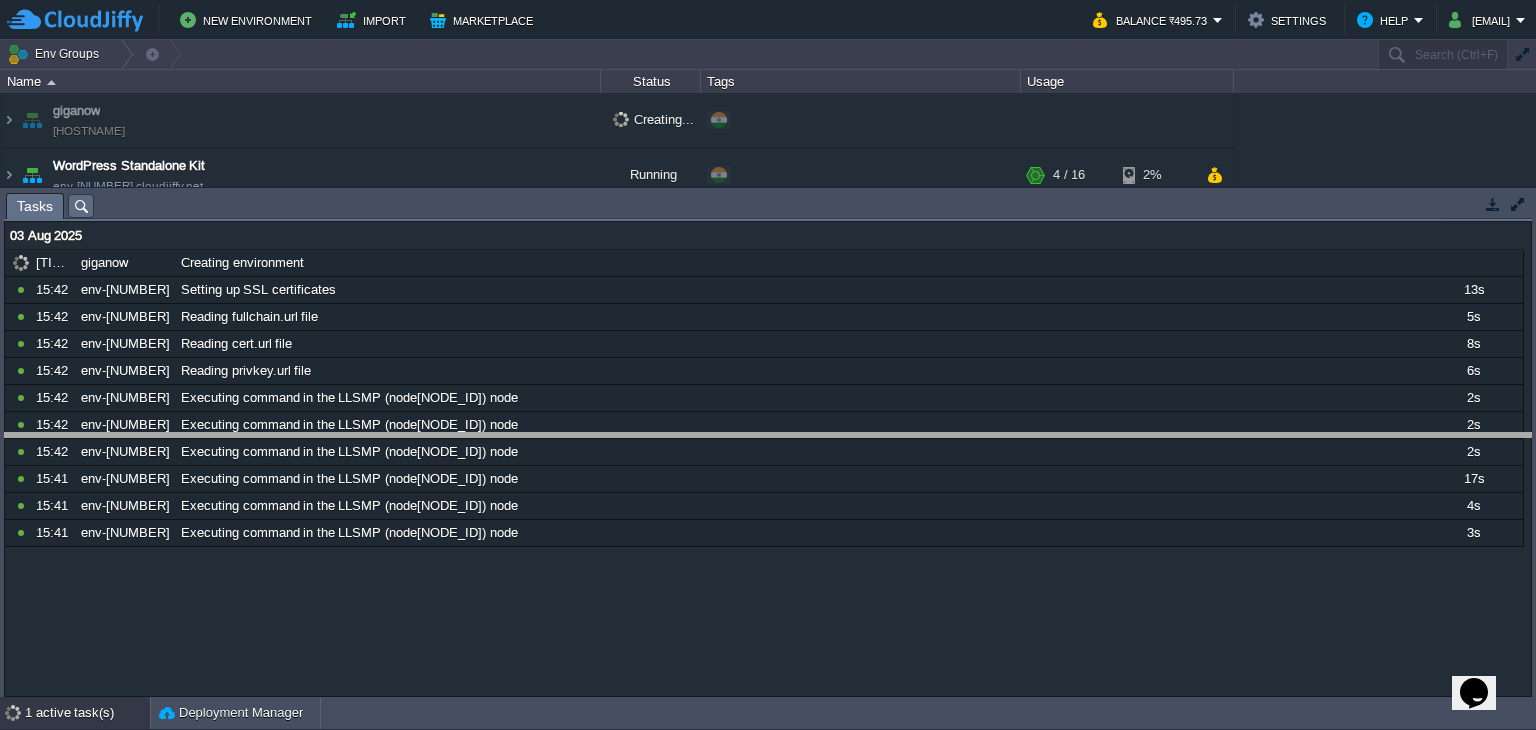 drag, startPoint x: 1405, startPoint y: 197, endPoint x: 1437, endPoint y: 461, distance: 265.9323 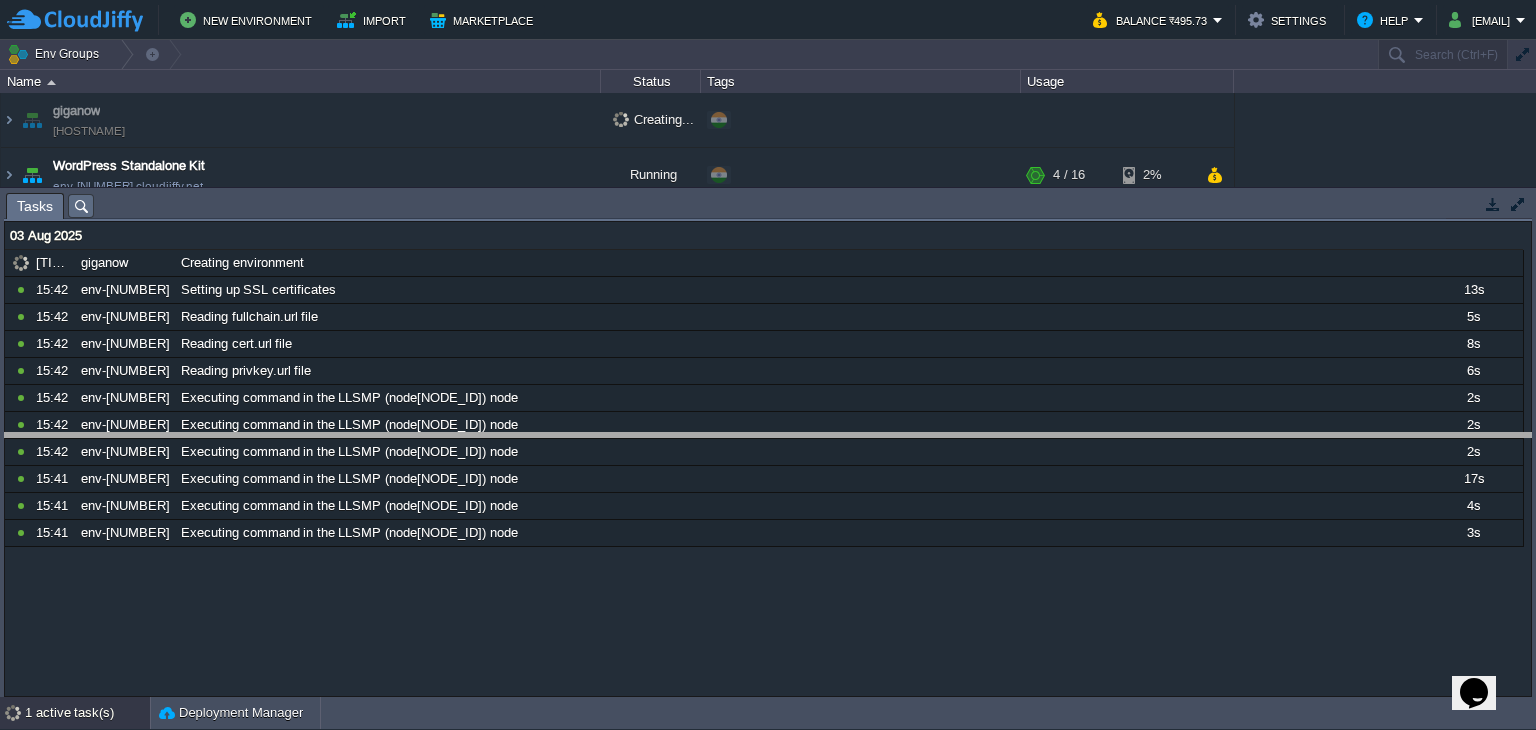 click on "New Environment Import Marketplace Bonus ₹0.00 Upgrade Account Balance ₹495.73 Settings Help giganowdev@gmail.com         Env Groups                     Search (Ctrl+F)         auto-gen Name Status Tags Usage giganow giganow.cloudjiffy.net Creating...                                 + Add to Env Group WordPress Standalone Kit env-[NUMBER].cloudjiffy.net Running                                 + Add to Env Group                                                                                                                                                            RAM                 20%                                         CPU                 1%                             4 / 16                    2%                           Tasks Activity Log Archive Git / SVN   Upload Delete Deploy to ... Custom application packages that can be deployed to your environments.  Learn More   Name Comment Size Upload Date   HelloWorld.zip 575 KB 10:17   |   03 Aug 2025" at bounding box center (768, 365) 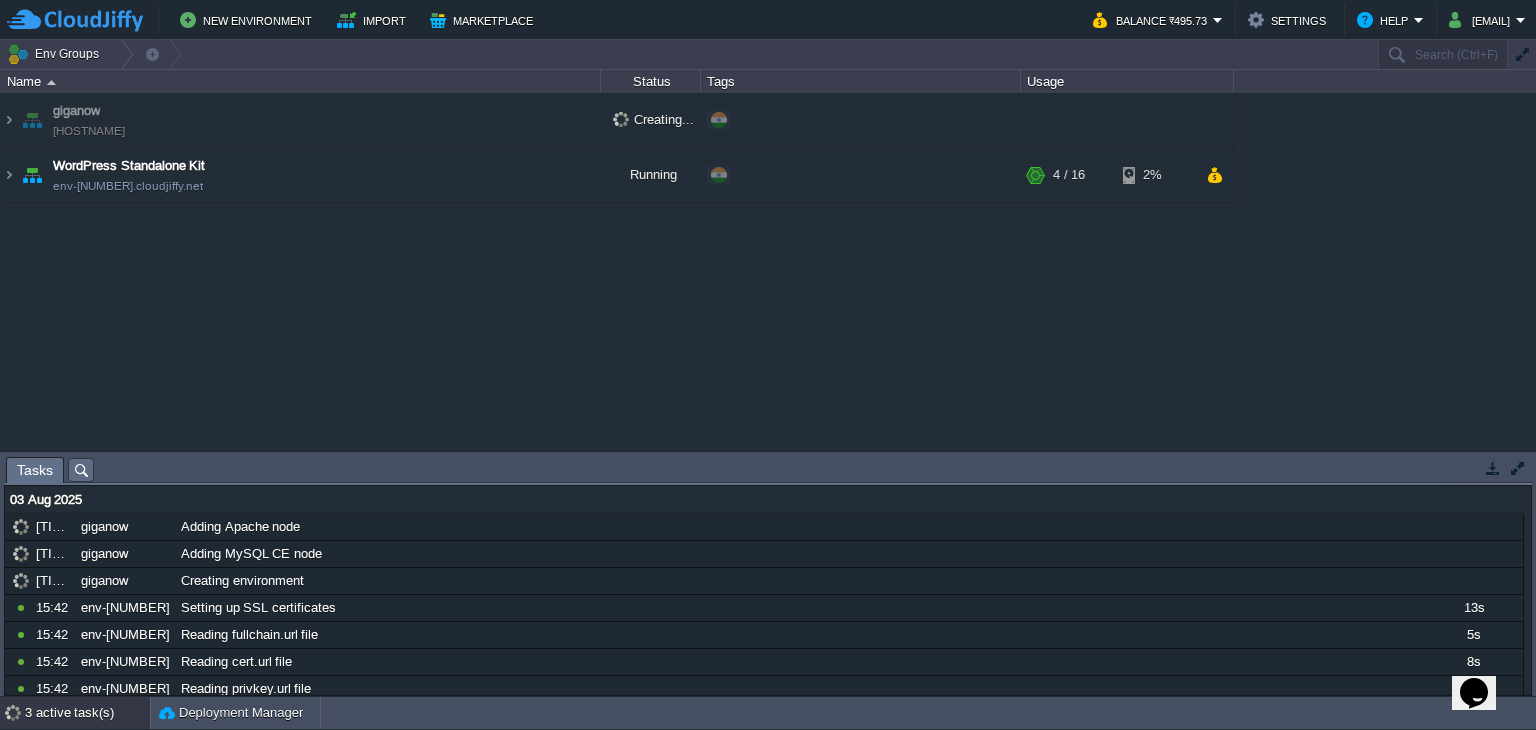 click on "RAM                 20%                                         CPU                 1%                             4 / 16                    2%" at bounding box center [768, 272] 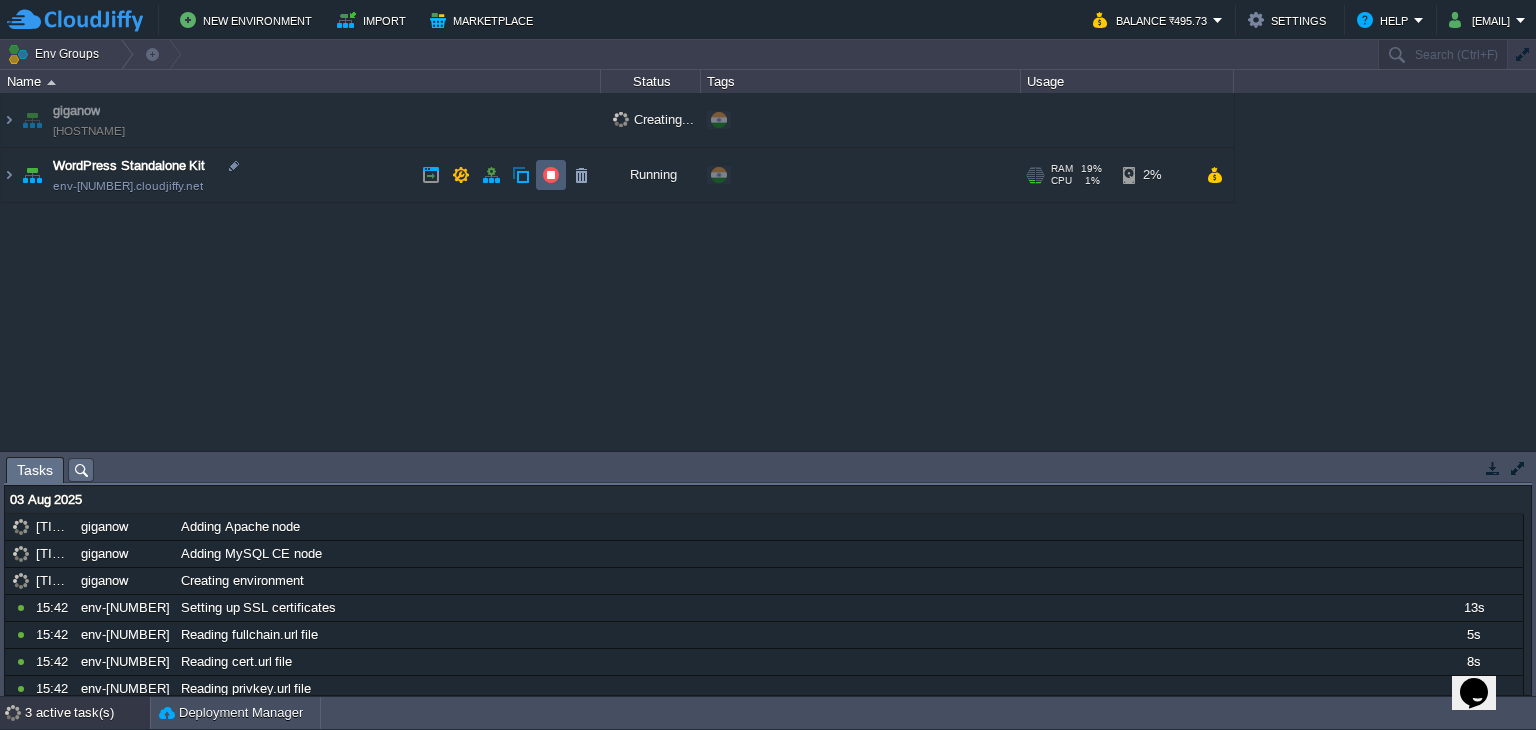 click at bounding box center [551, 175] 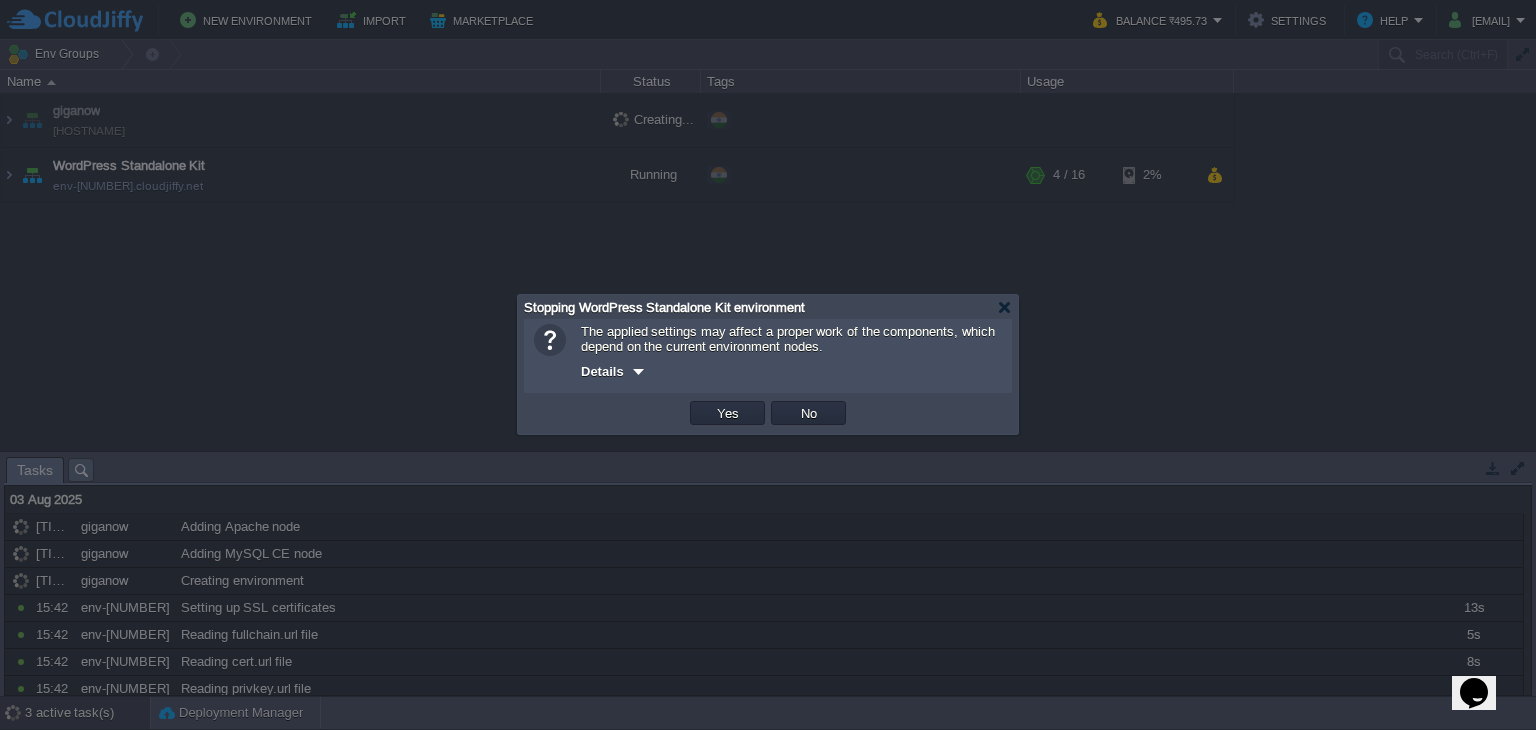 click on "Stopping WordPress Standalone Kit environment" at bounding box center (768, 307) 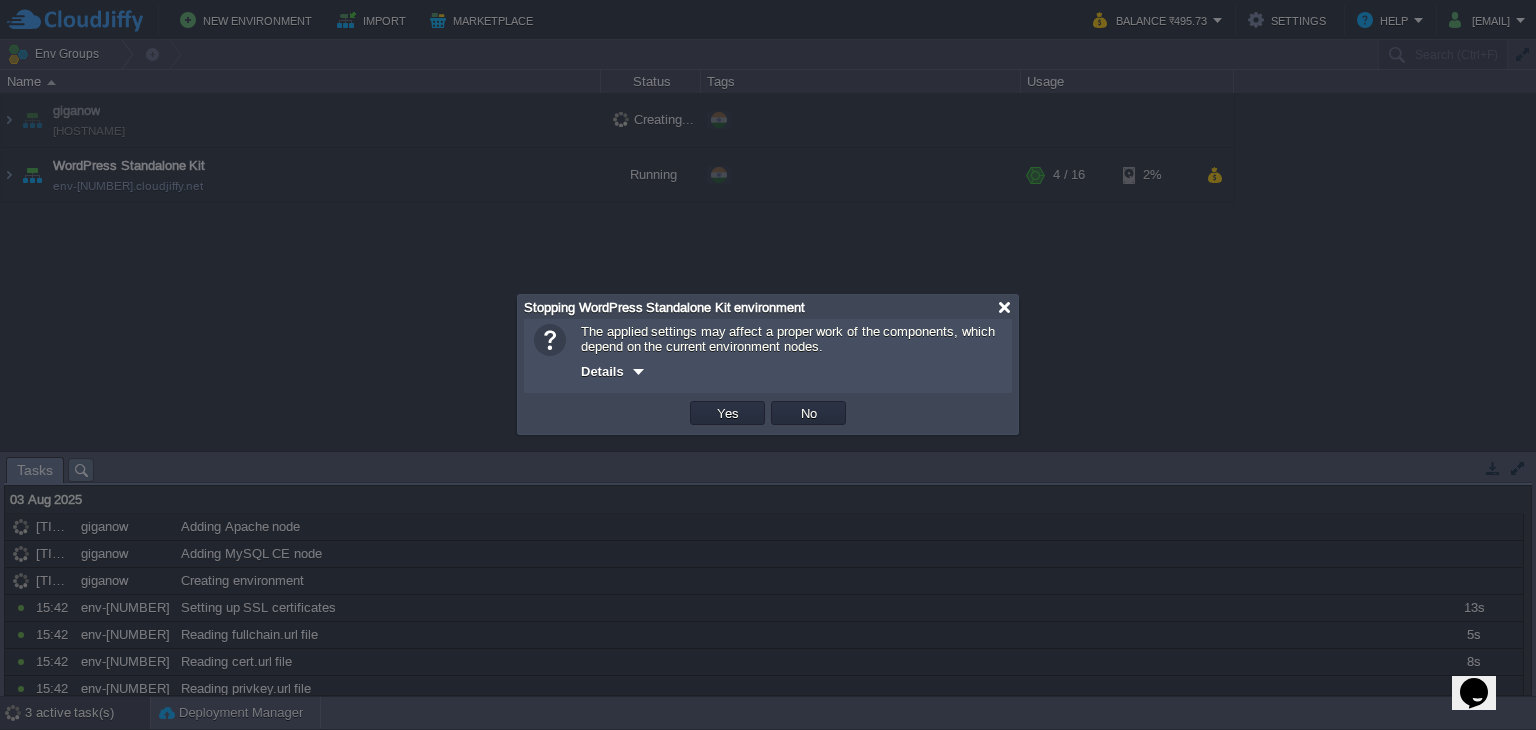click at bounding box center (1004, 307) 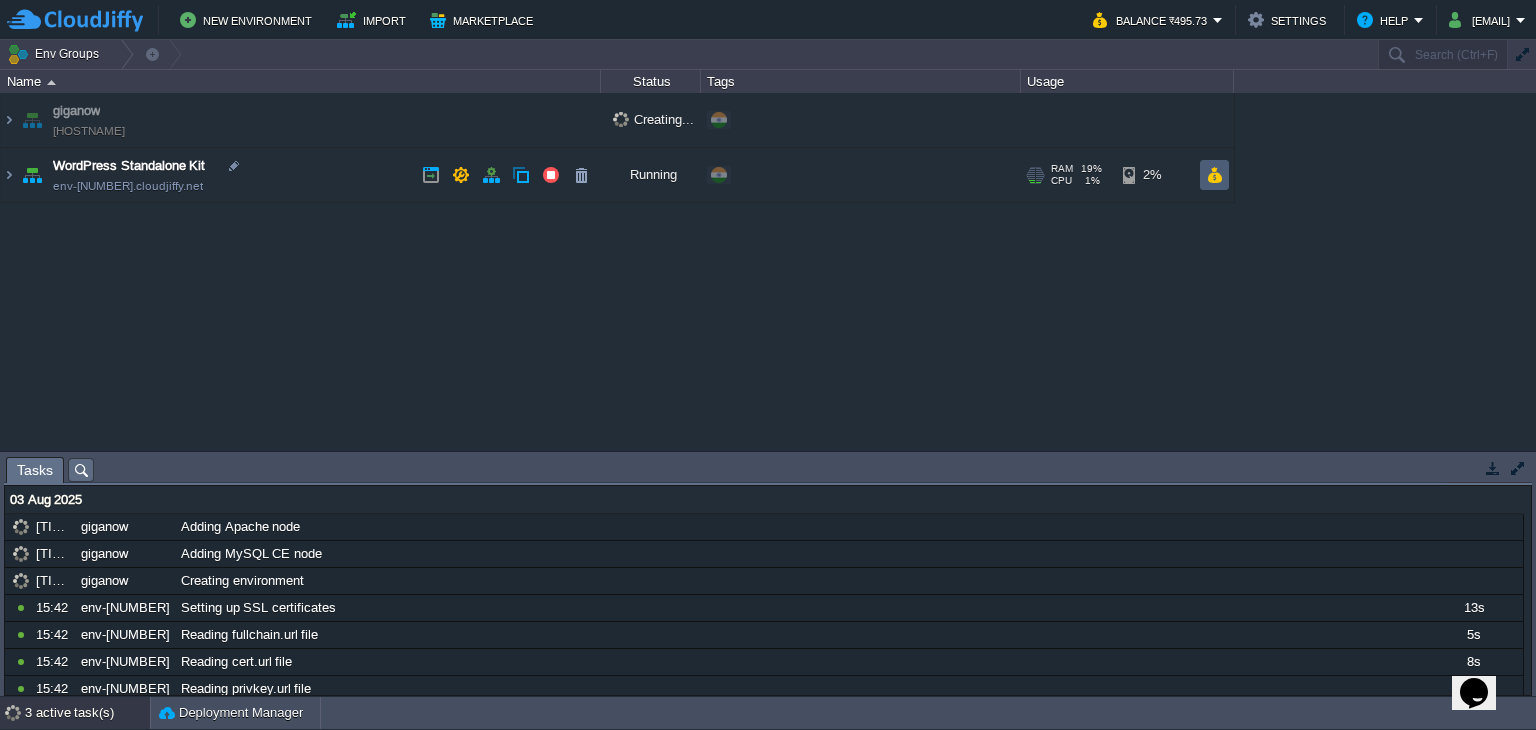 click at bounding box center (1214, 175) 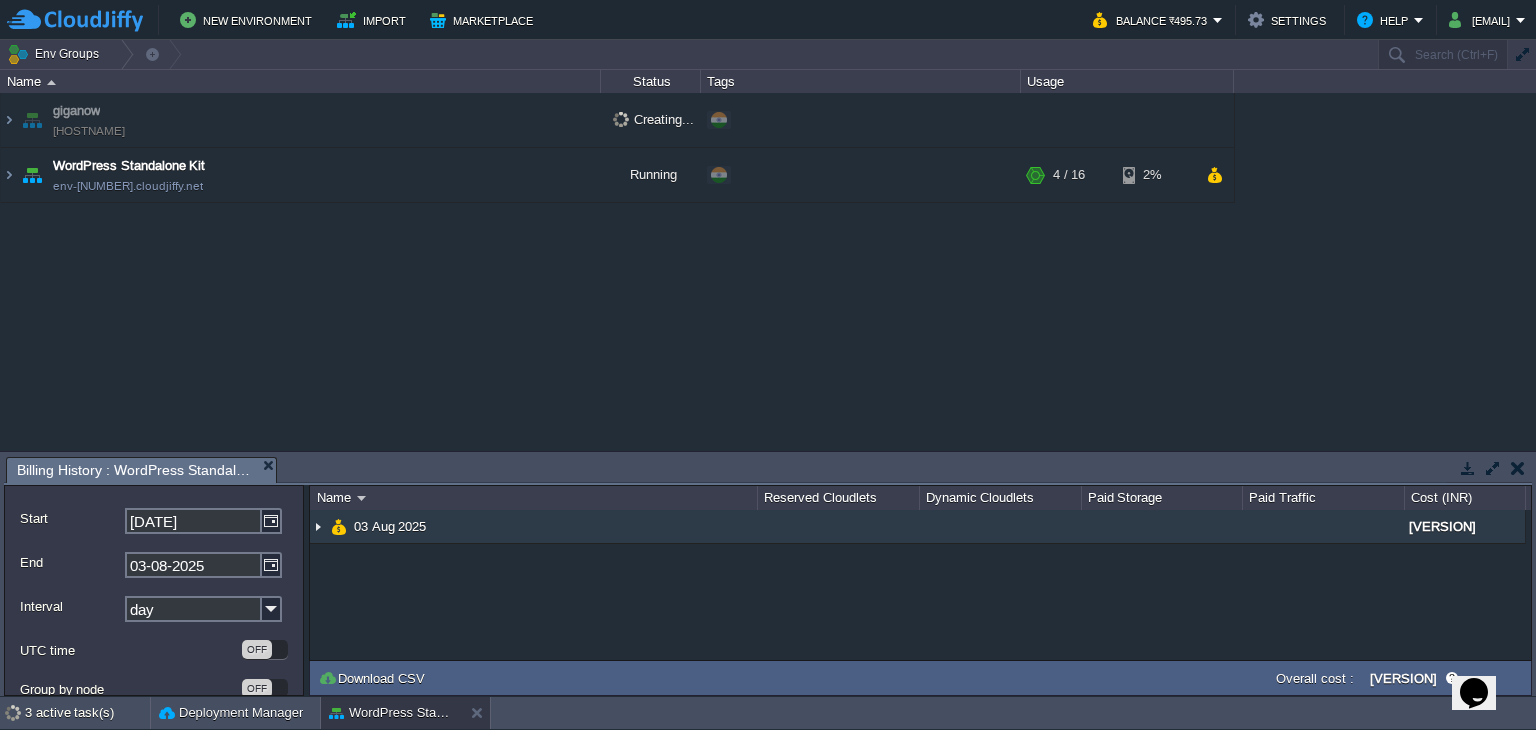 click at bounding box center [1000, 527] 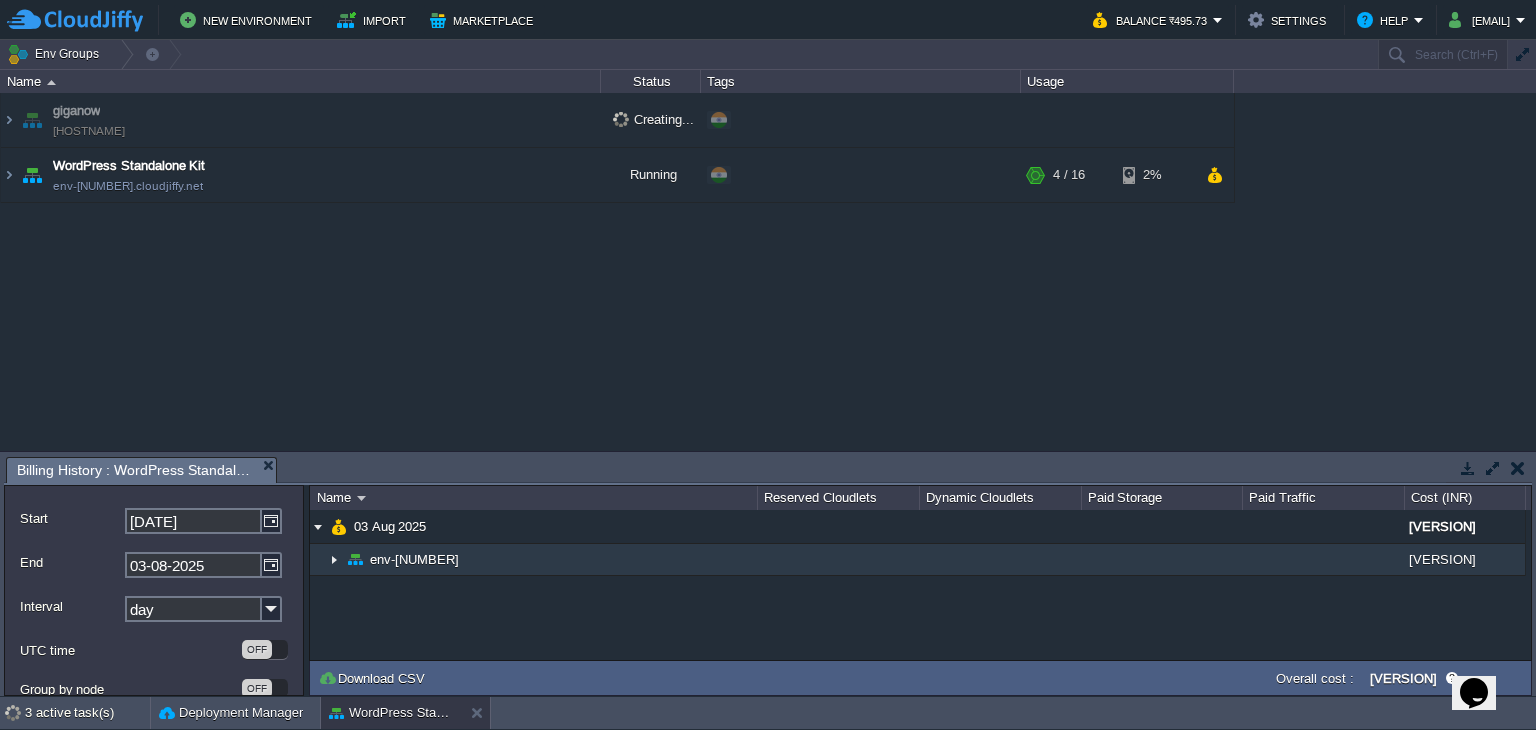 click on "env-[NUMBER]" at bounding box center (533, 560) 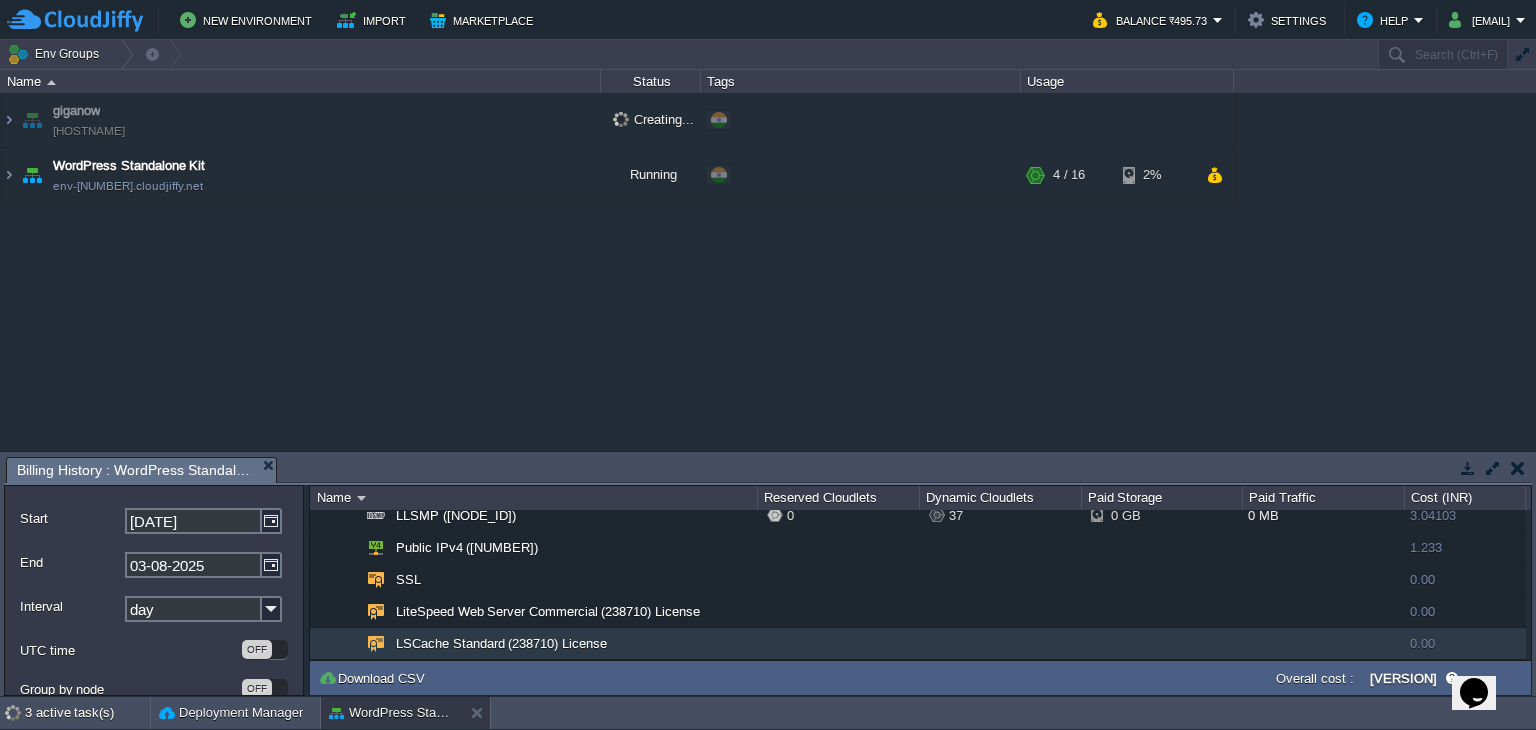 scroll, scrollTop: 0, scrollLeft: 0, axis: both 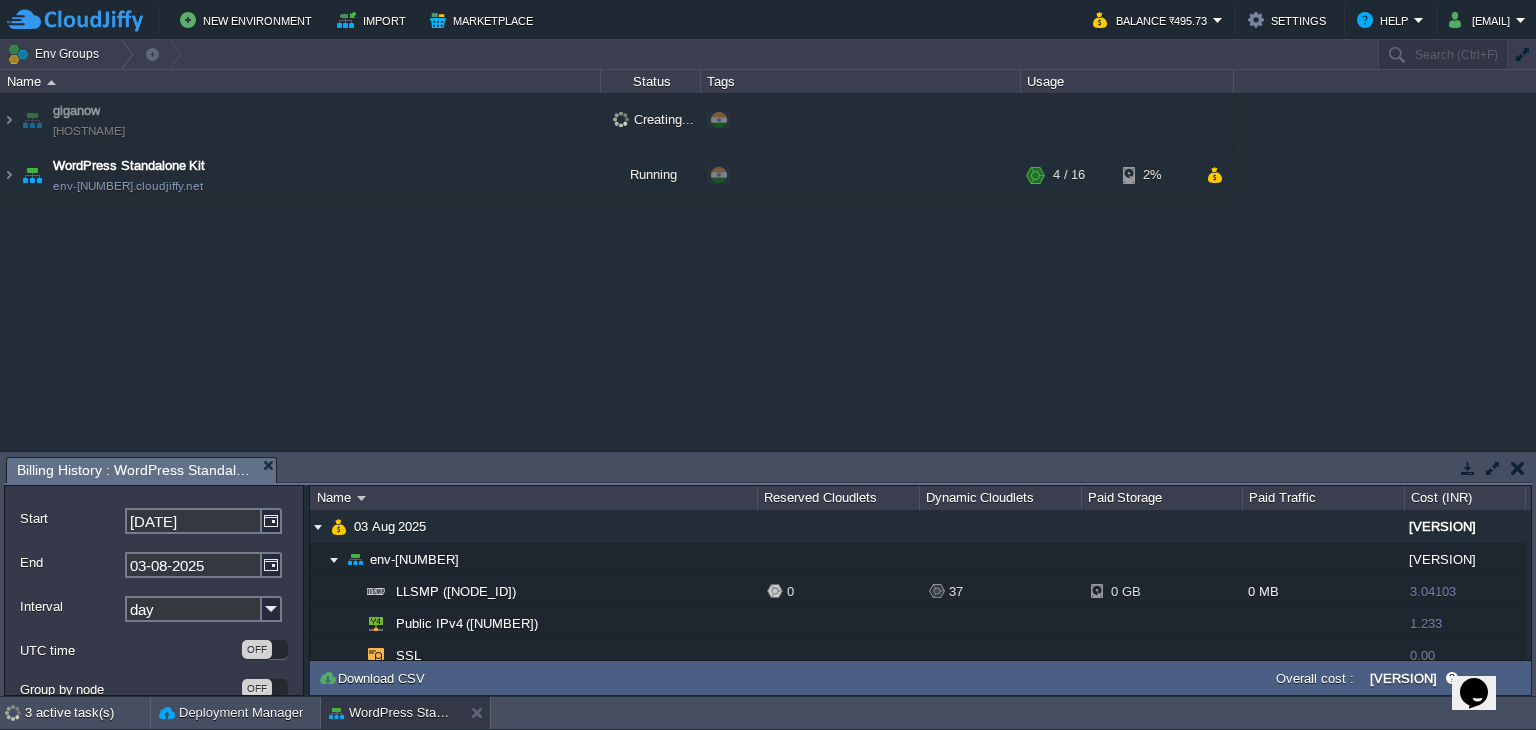 click at bounding box center [1518, 468] 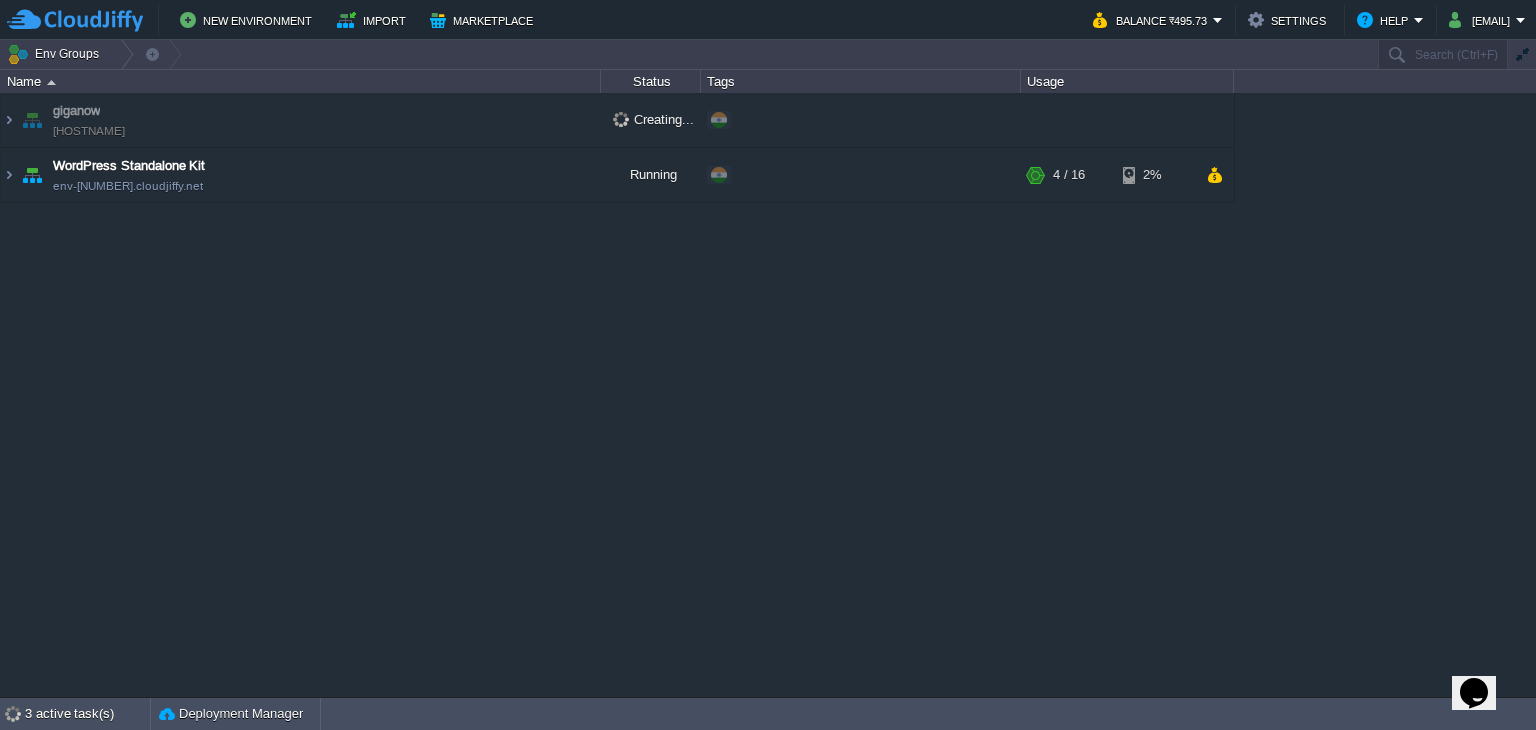 click on "giganow giganow.cloudjiffy.net Creating...                                 + Add to Env Group WordPress Standalone Kit env-3059091.cloudjiffy.net Running                                 + Add to Env Group                                                                                                                                                            RAM                 20%                                         CPU                 7%                             4 / 16                    2%" at bounding box center (768, 395) 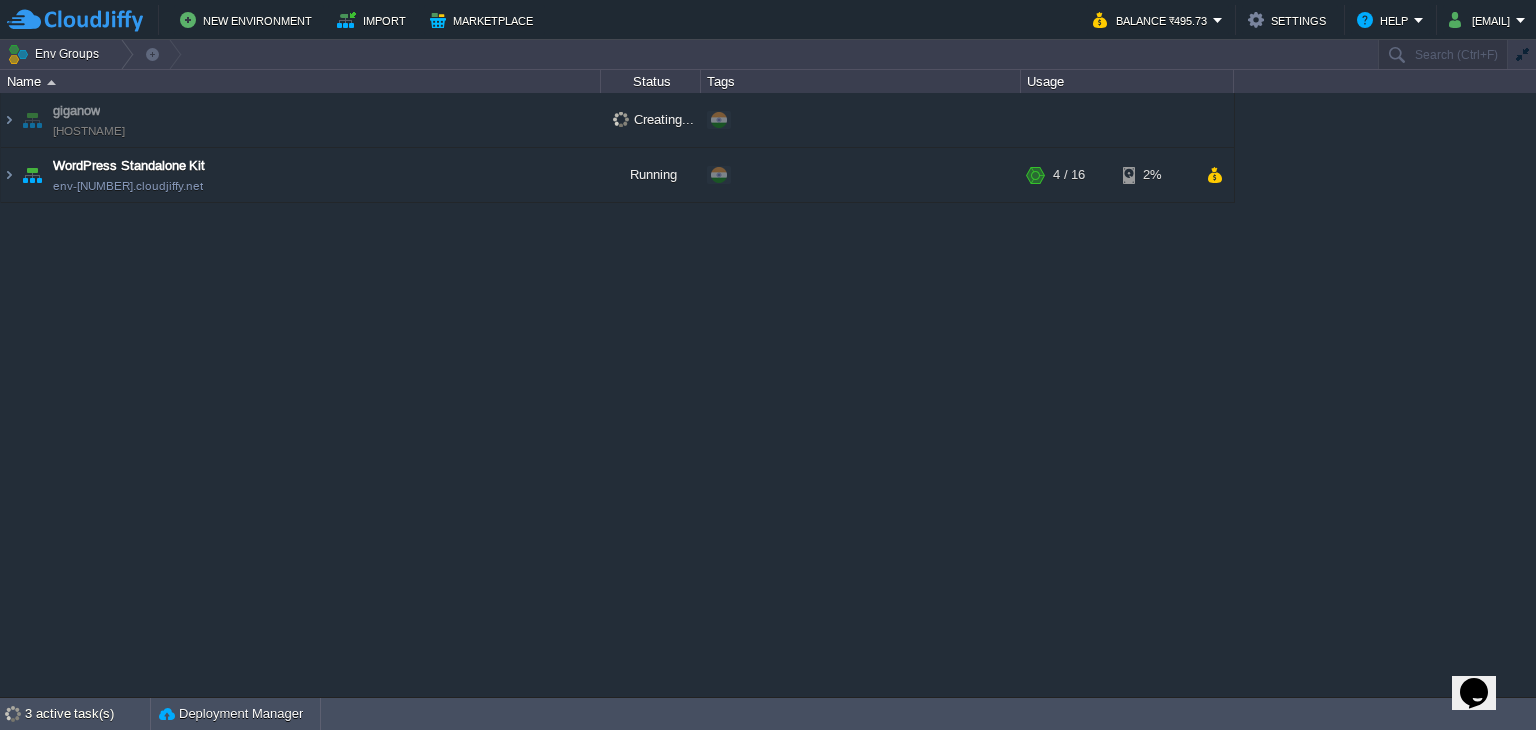 click on "giganow giganow.cloudjiffy.net Creating...                                 + Add to Env Group WordPress Standalone Kit env-3059091.cloudjiffy.net Running                                 + Add to Env Group                                                                                                                                                            RAM                 20%                                         CPU                 7%                             4 / 16                    2%" at bounding box center (768, 395) 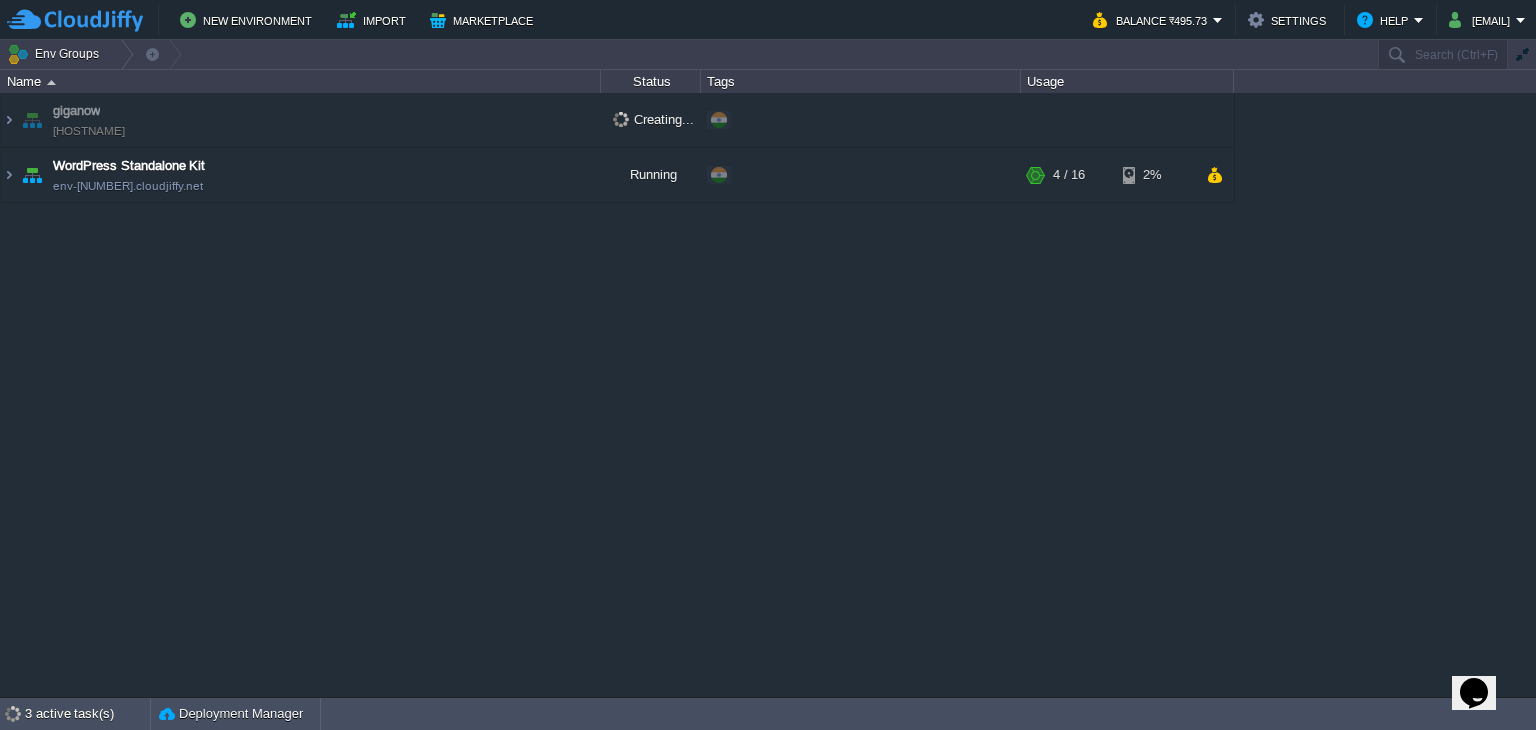 click at bounding box center [32, 120] 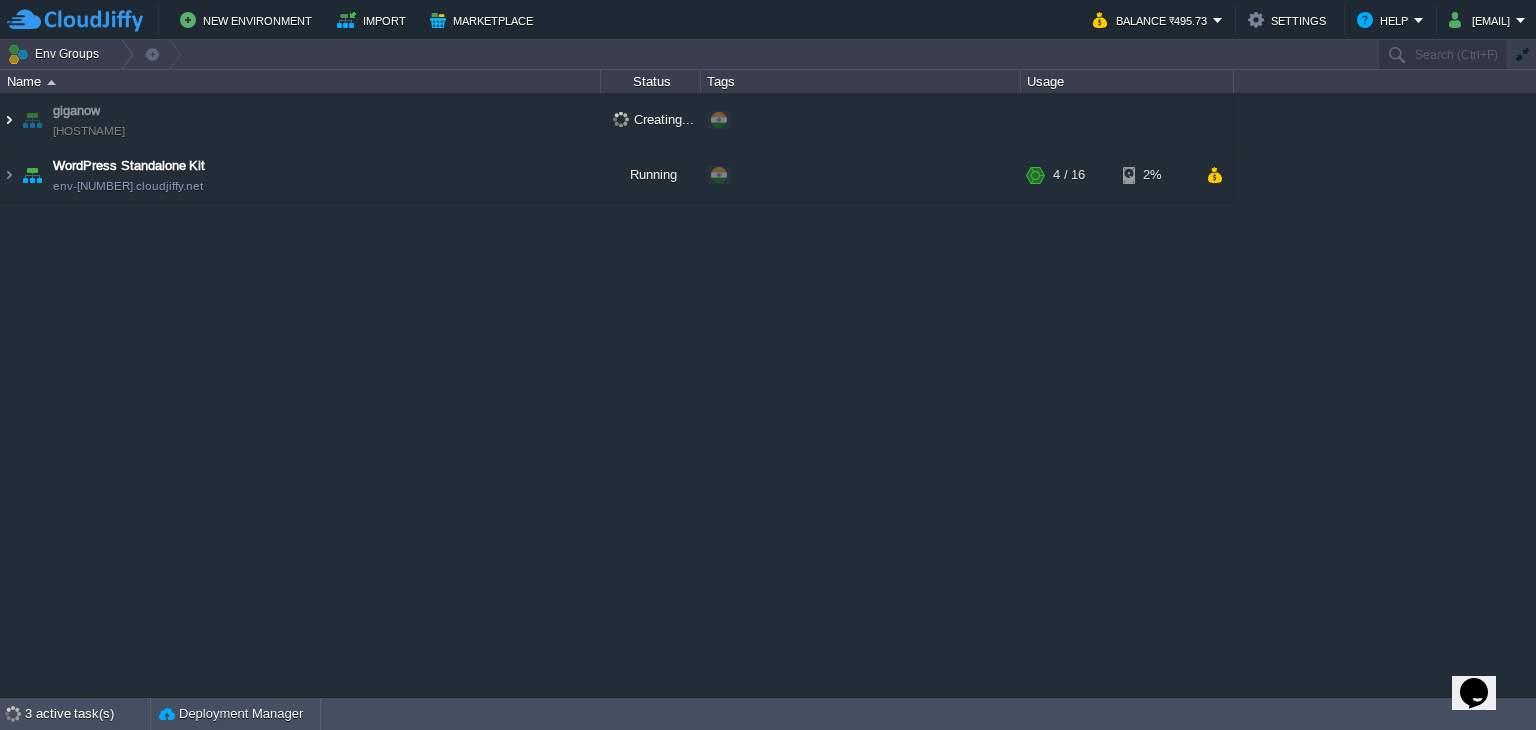 click at bounding box center (9, 120) 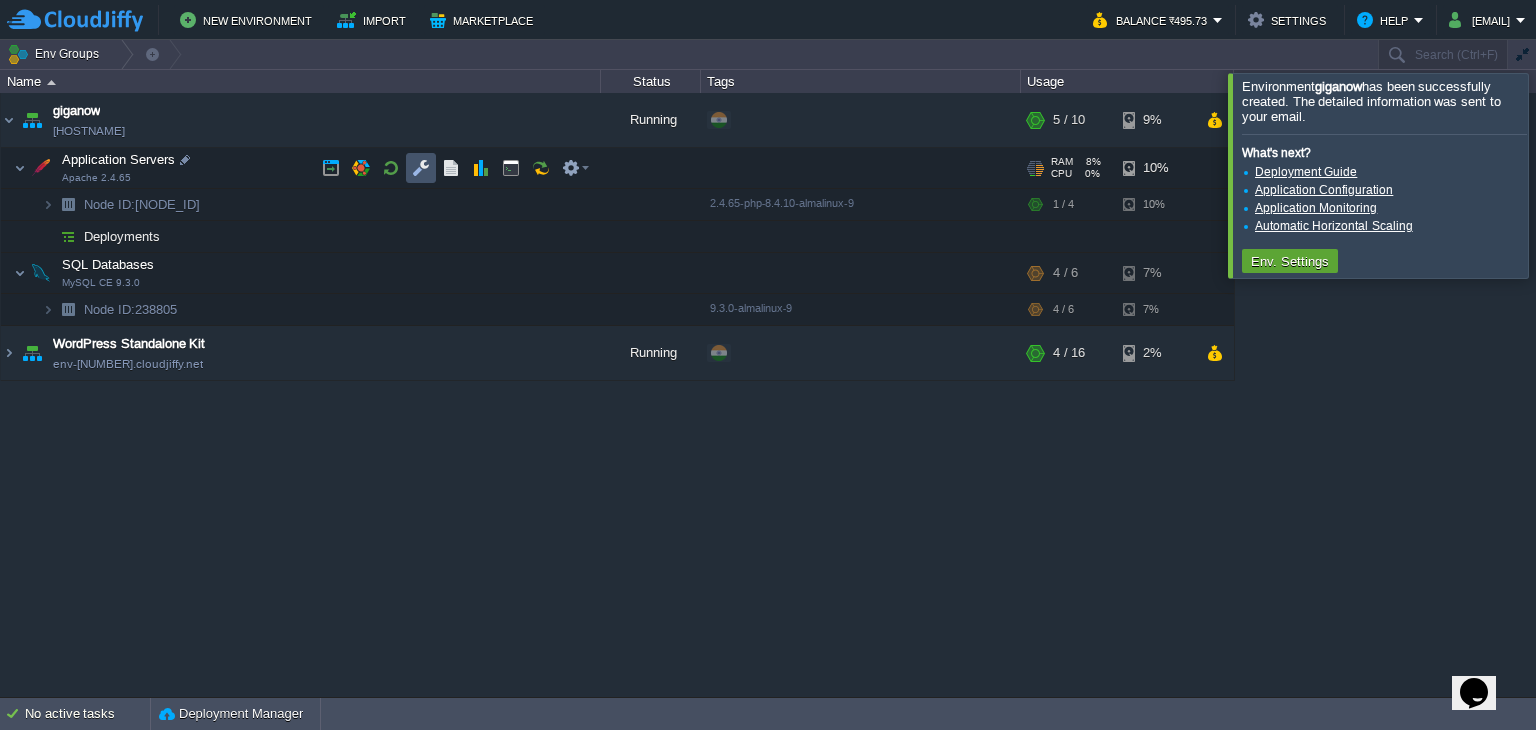 click at bounding box center (421, 168) 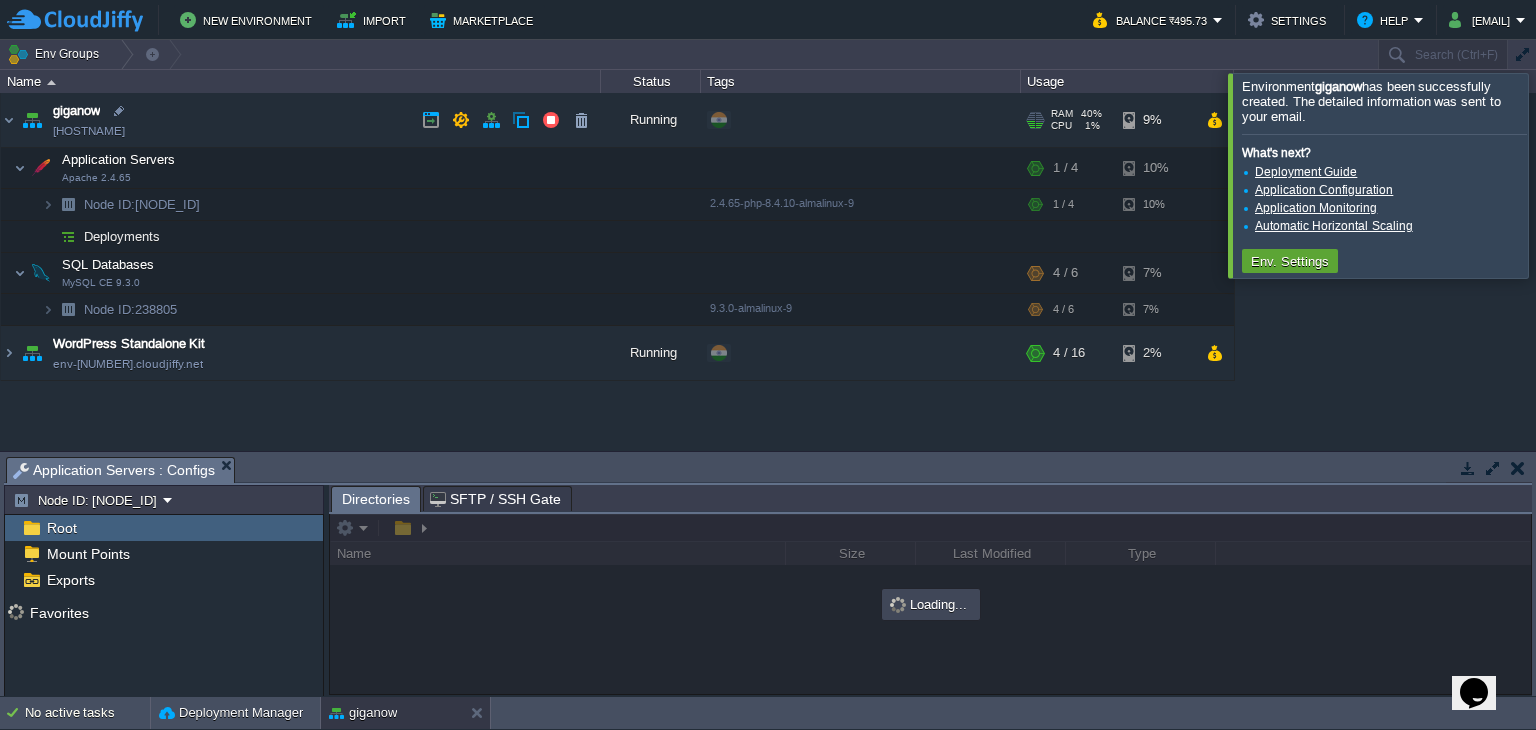 click on "giganow giganow.cloudjiffy.net" at bounding box center [301, 120] 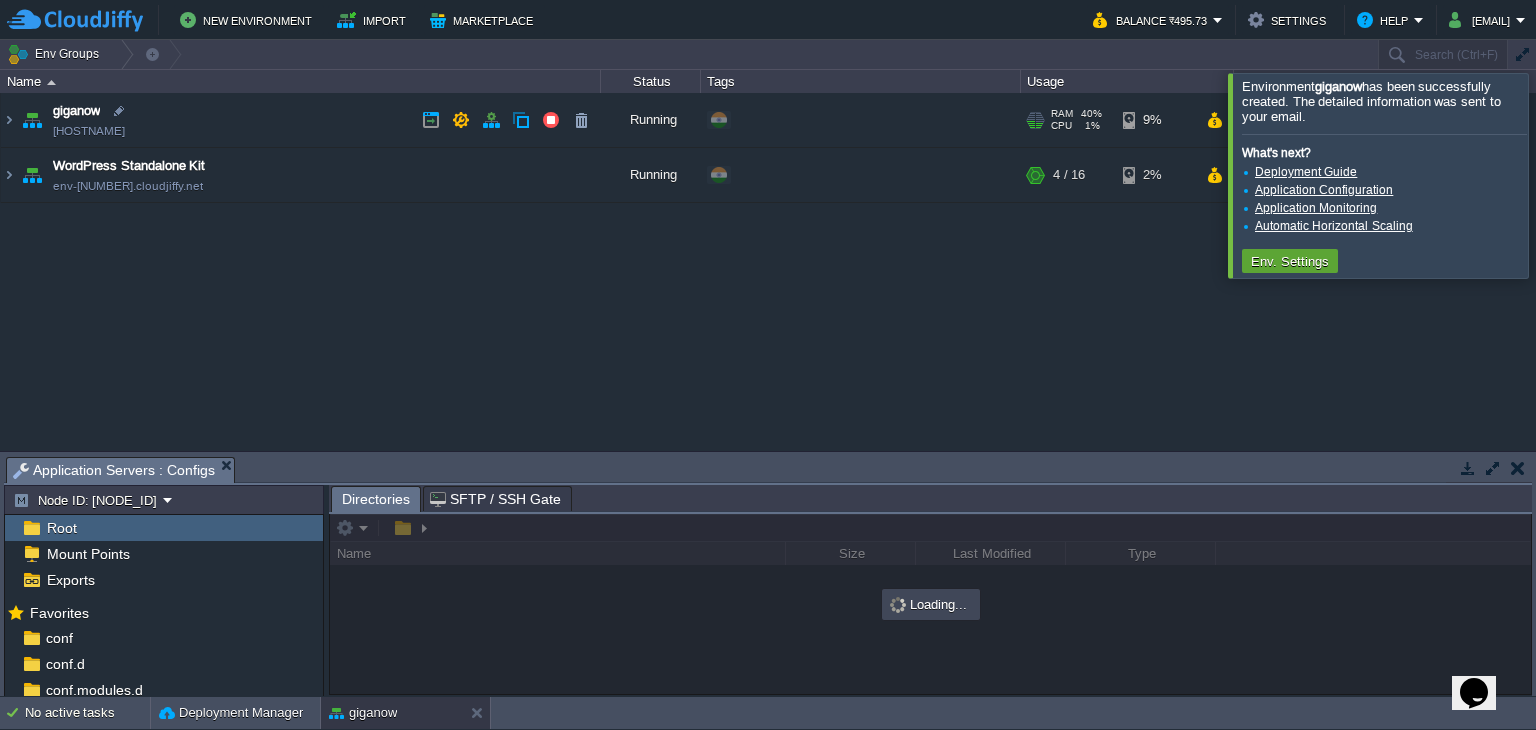click on "[HOSTNAME]" at bounding box center (89, 131) 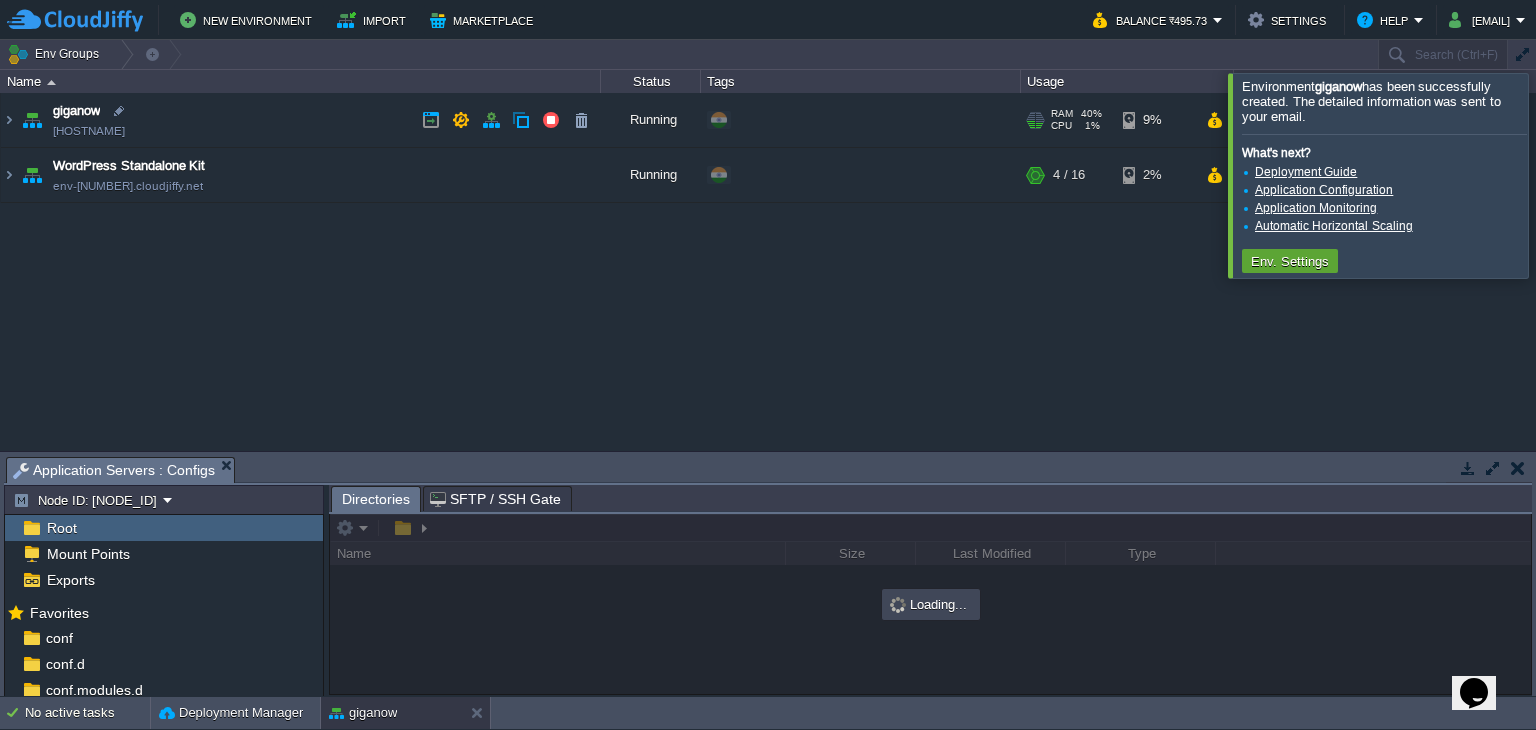click on "giganow giganow.cloudjiffy.net" at bounding box center (301, 120) 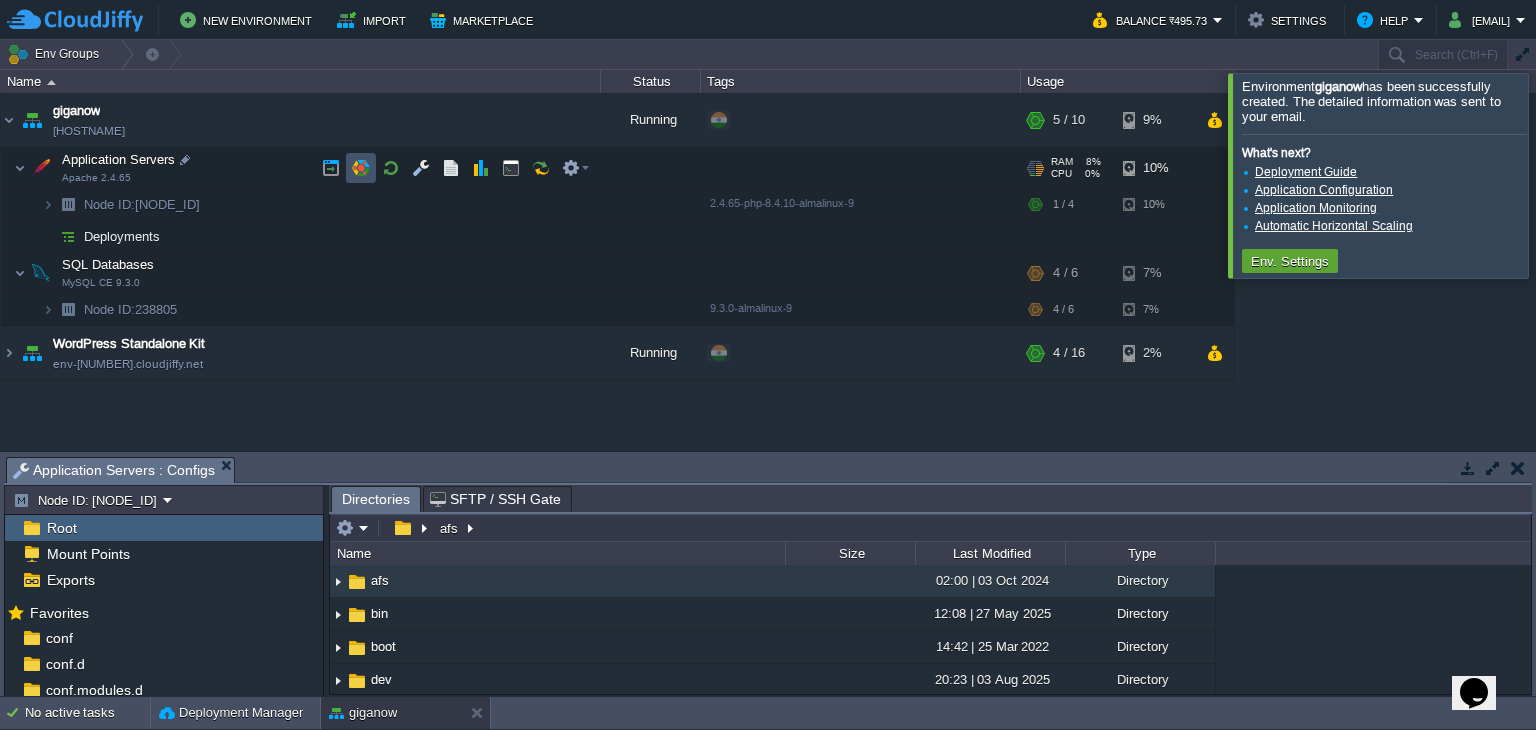 click at bounding box center [361, 168] 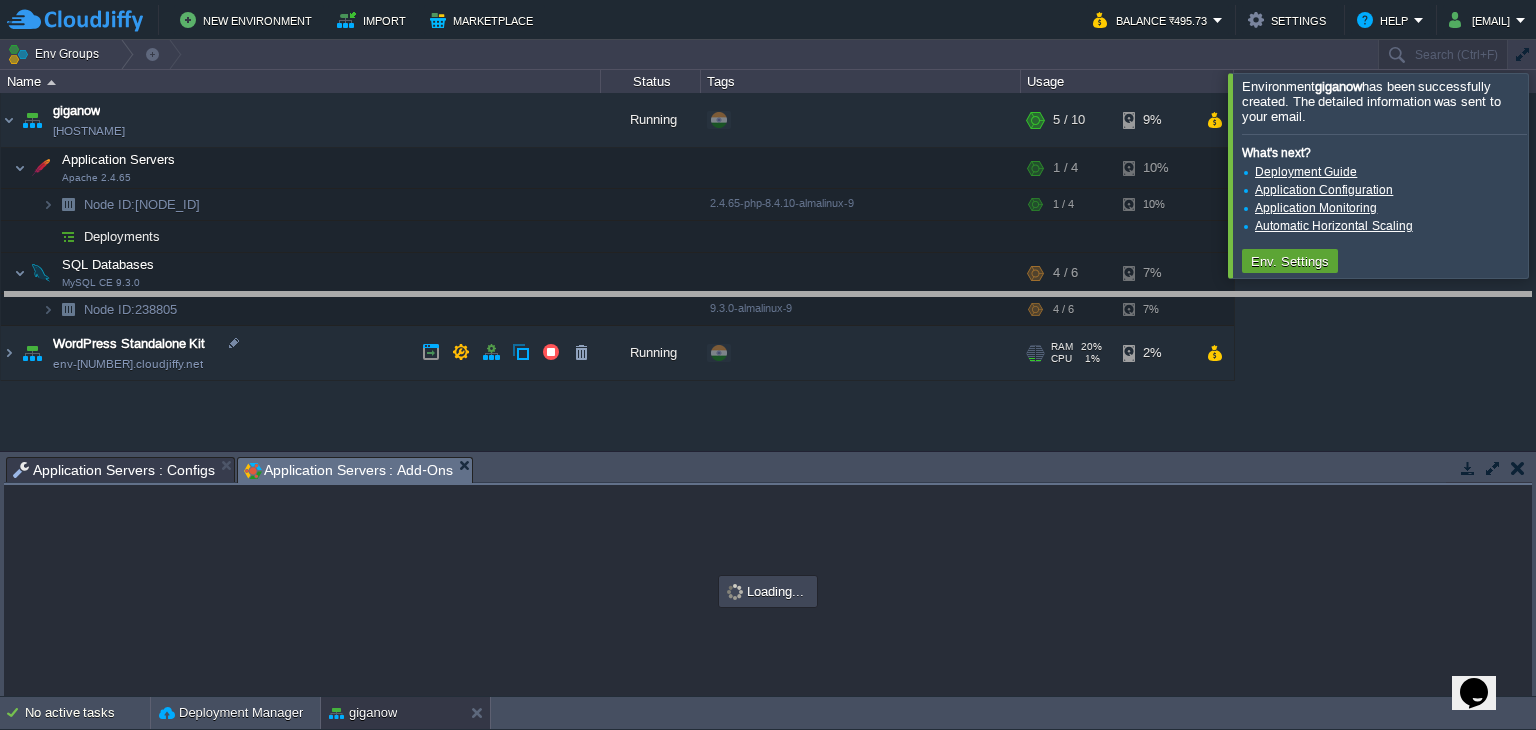 drag, startPoint x: 704, startPoint y: 456, endPoint x: 727, endPoint y: 269, distance: 188.40913 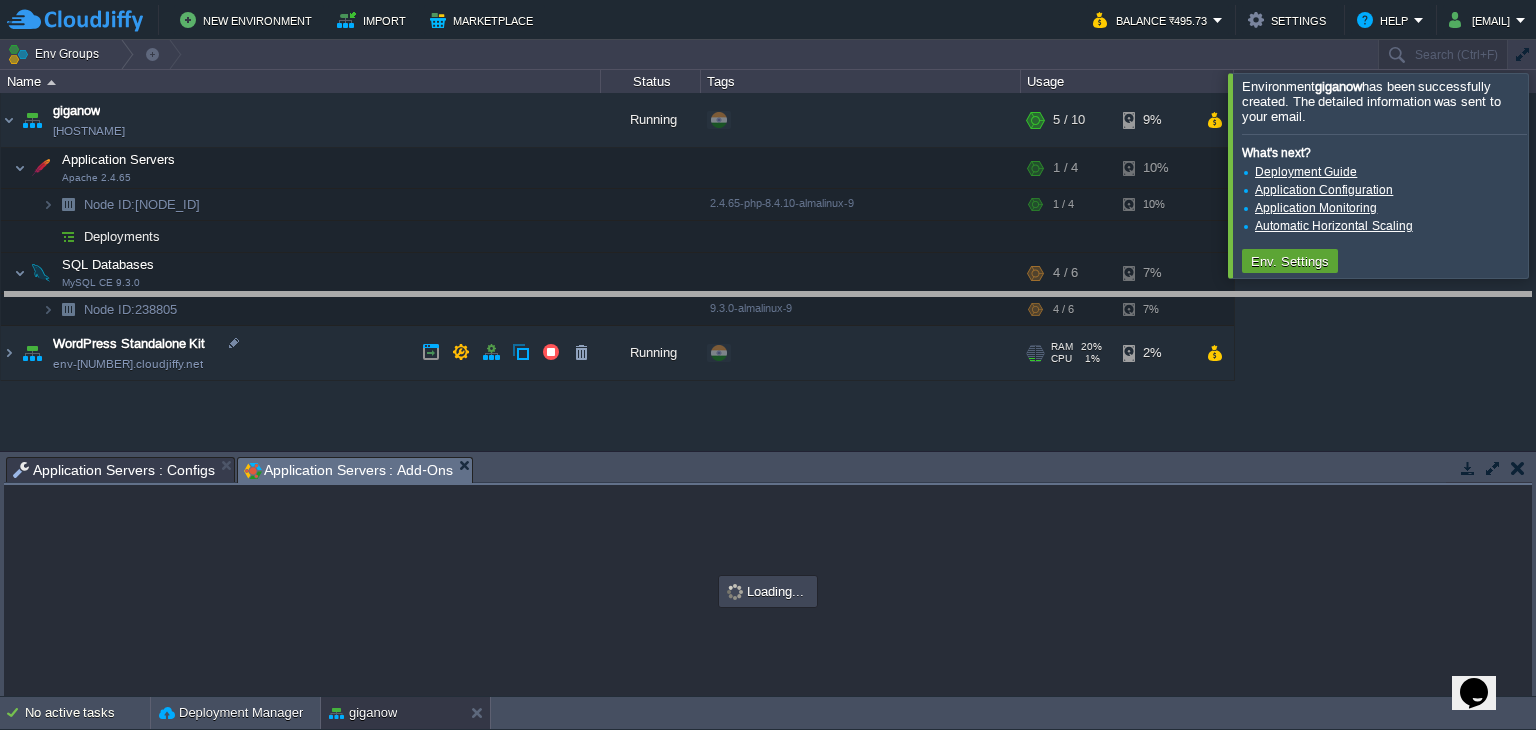 click on "New Environment Import Marketplace Bonus ₹[PRICE] Upgrade Account Balance ₹[PRICE] Settings Help [EMAIL] Environment  giganow  has been successfully created. The detailed information was sent to your email. What's next?     Deployment Guide     Application Configuration           Application Monitoring     Automatic Horizontal Scaling Env. Settings         Env Groups                     Search (Ctrl+F)         auto-gen Name Status Tags Usage giganow giganow.cloudjiffy.net Running                                 + Add to Env Group                                                                                                                                                            RAM                 40%                                         CPU                 1%                             5 / 10                    9%       Application Servers Apache 2.4.65                                                                                                                RAM" at bounding box center [768, 365] 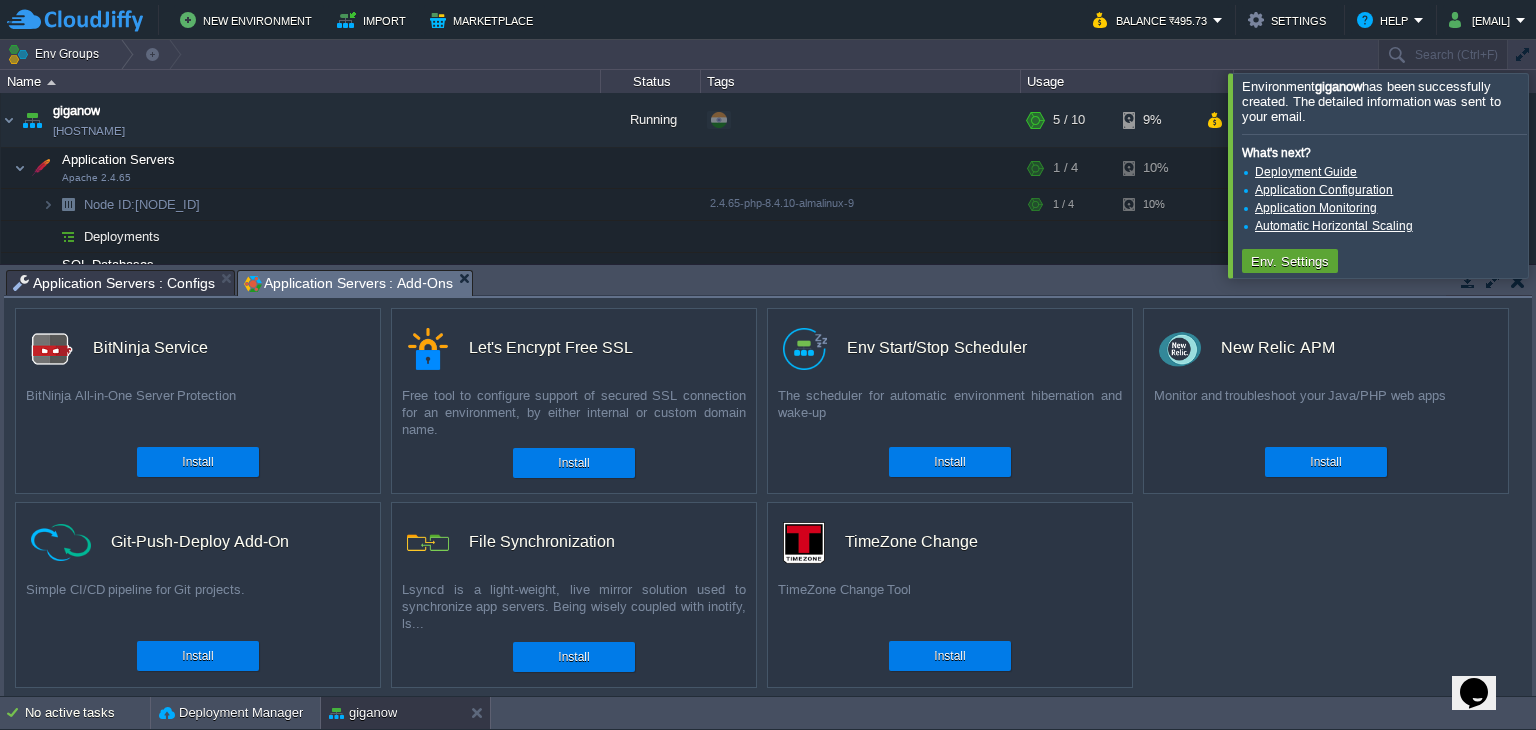 click at bounding box center [1517, 281] 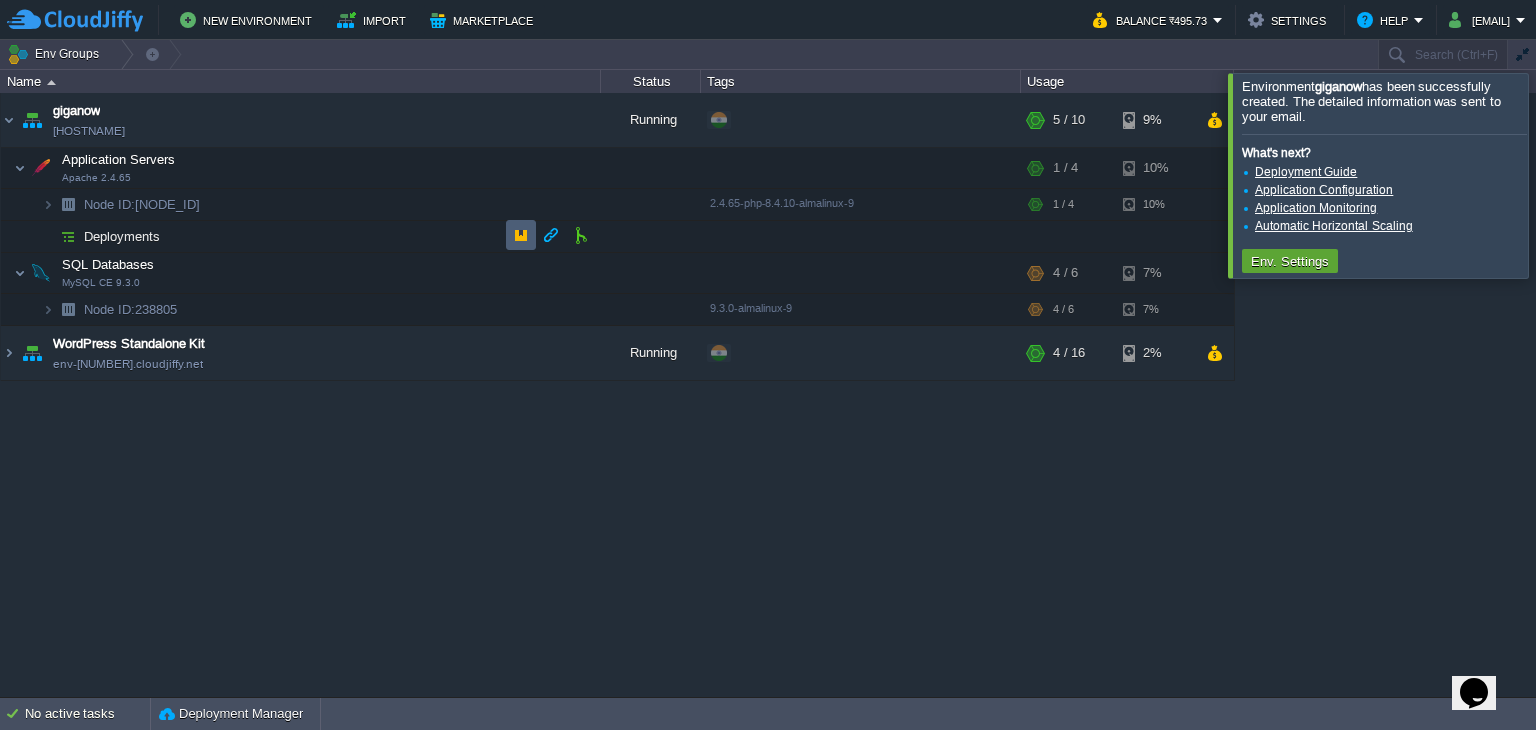 click at bounding box center (521, 235) 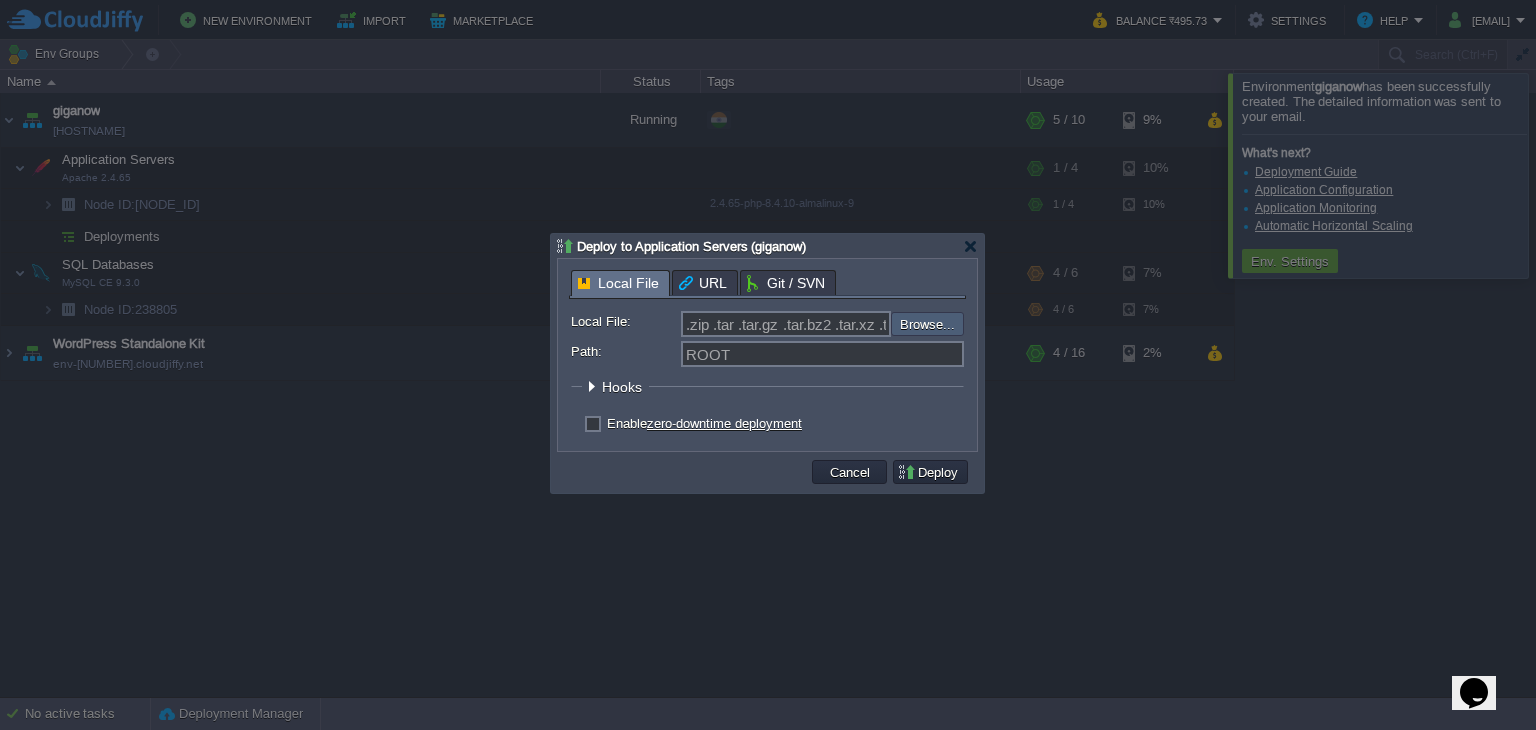 click at bounding box center [837, 324] 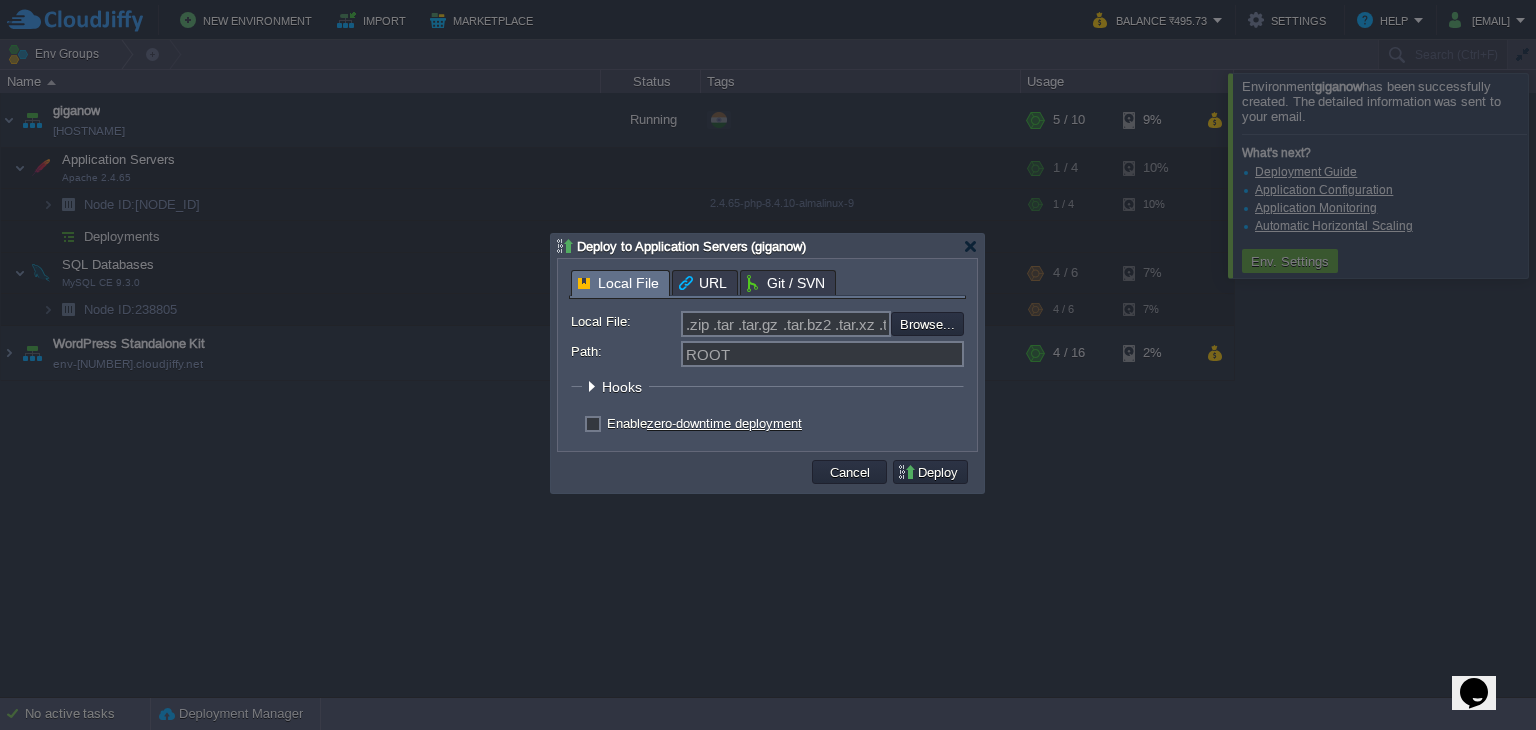 click on "Local File: .zip .tar .tar.gz .tar.bz2 .tar.xz .tar.lzma .tar.Z .tgz .tbz .taz .tlz .txz .gz .bz2 .xz .lzma .Z Browse... Path: ROOT   Hooks  Pre   Build Post   Pre   Deploy Post   Pre   Update Post   Deploy Strategy Simultaneous deployment Sequential deployment with delay   30 sec Enable  zero-downtime deployment How to enable zero-downtime deployment" at bounding box center [767, 369] 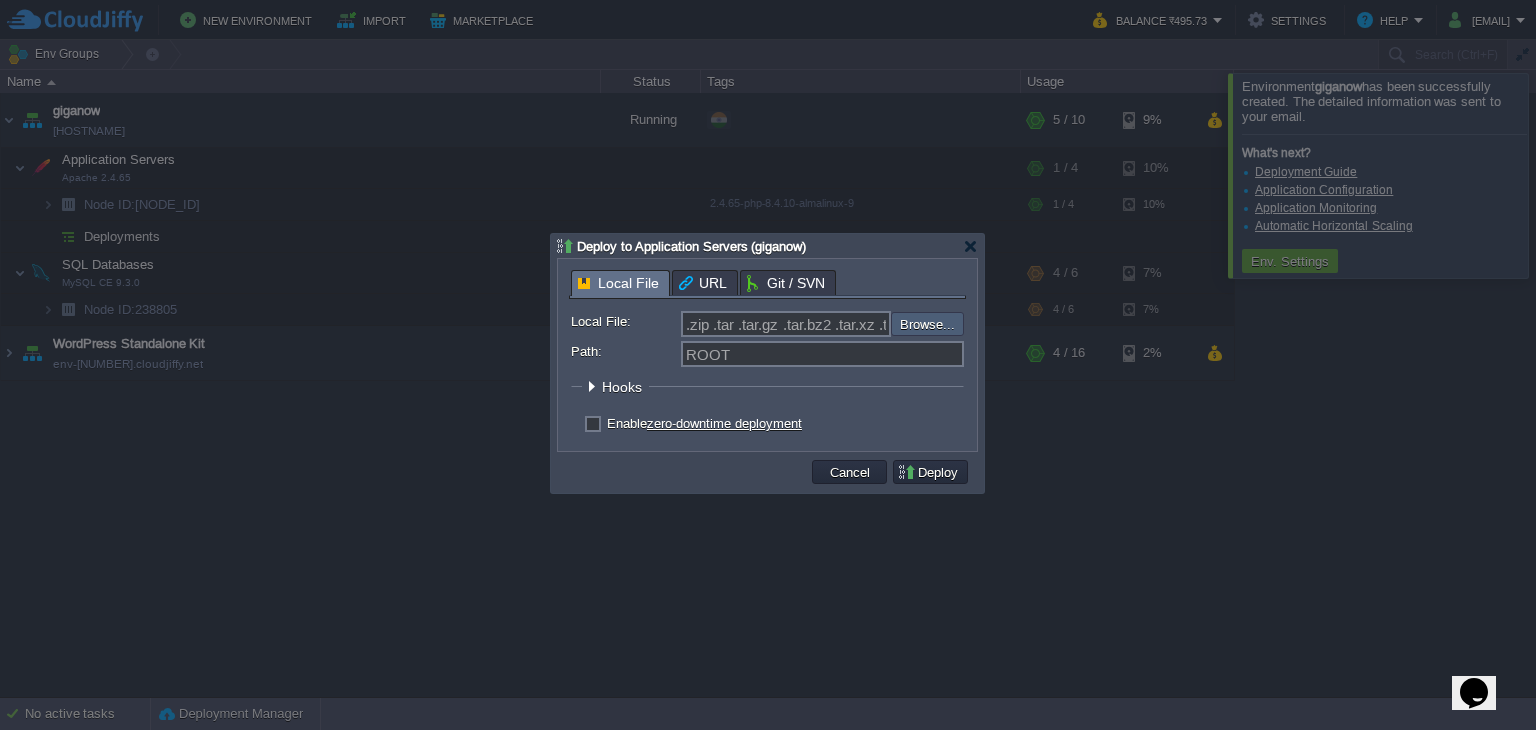 click at bounding box center [837, 324] 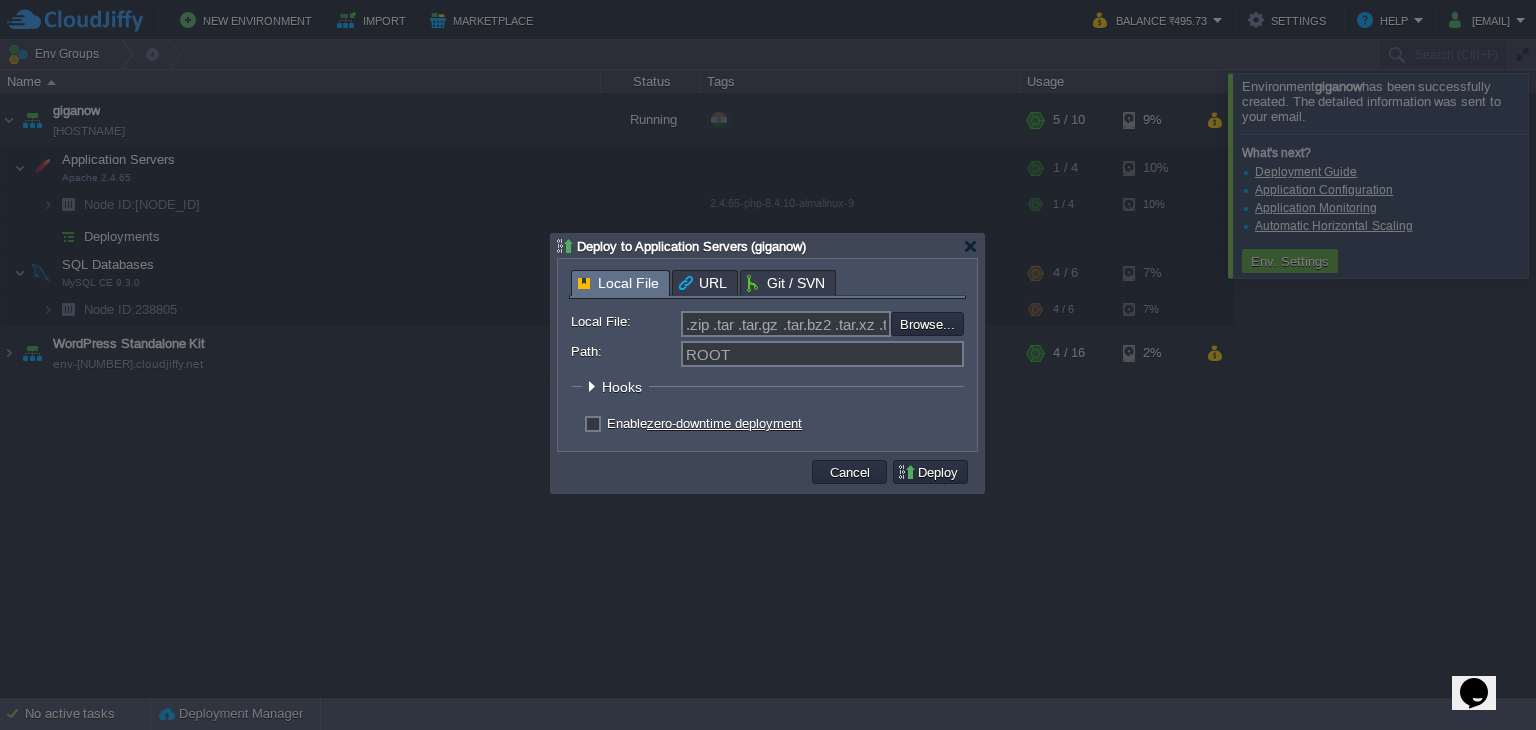 type on "C:\fakepath\main.zip" 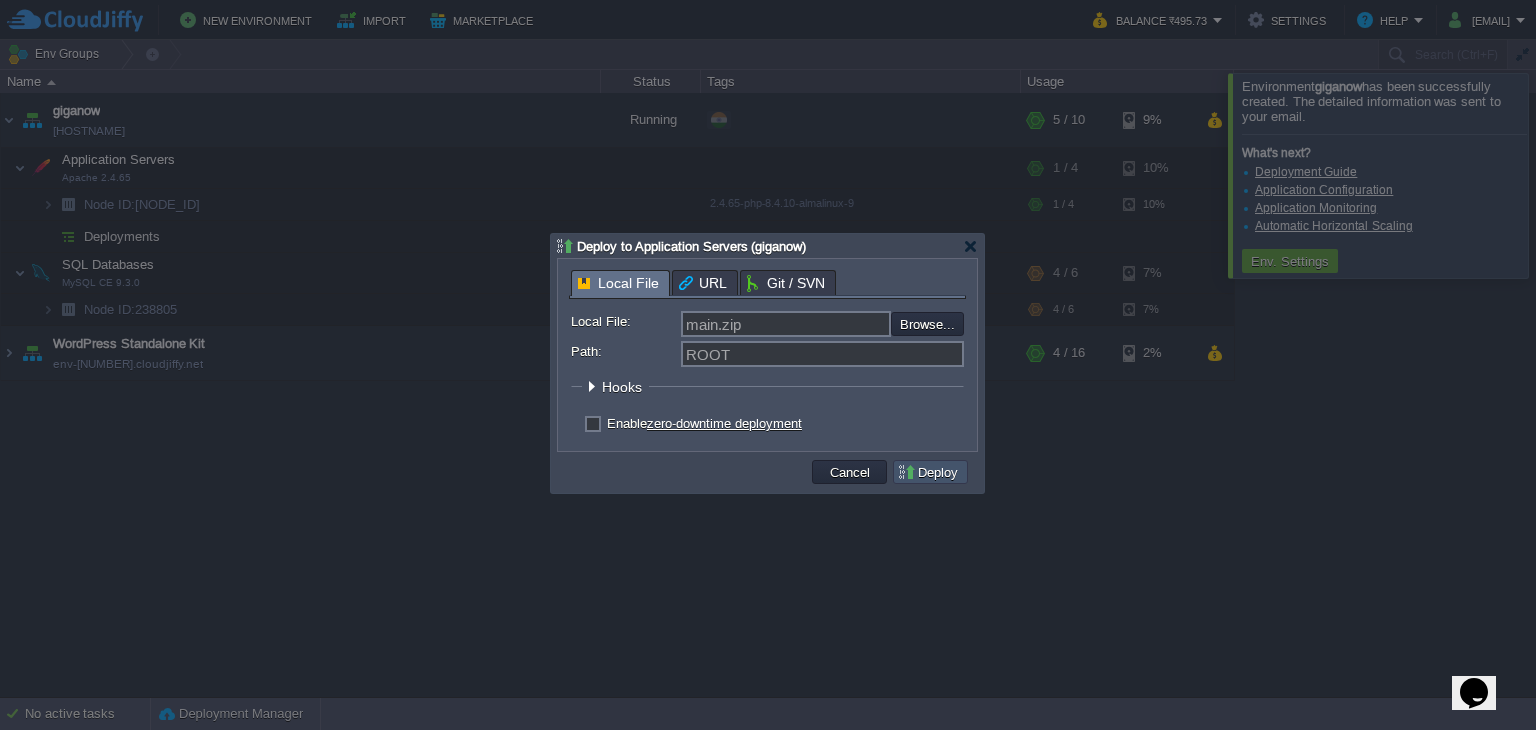 click on "Deploy" at bounding box center [930, 472] 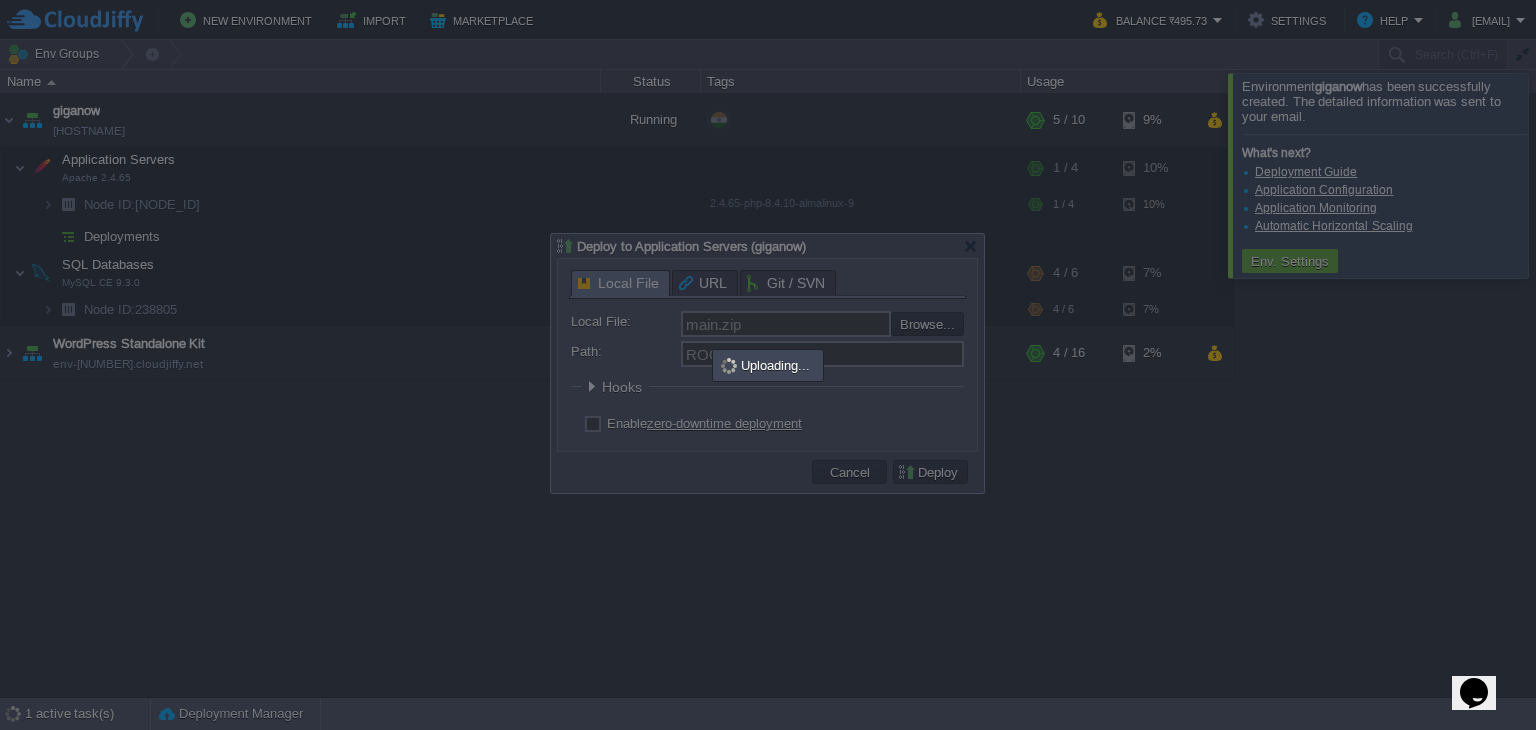 click at bounding box center (768, 365) 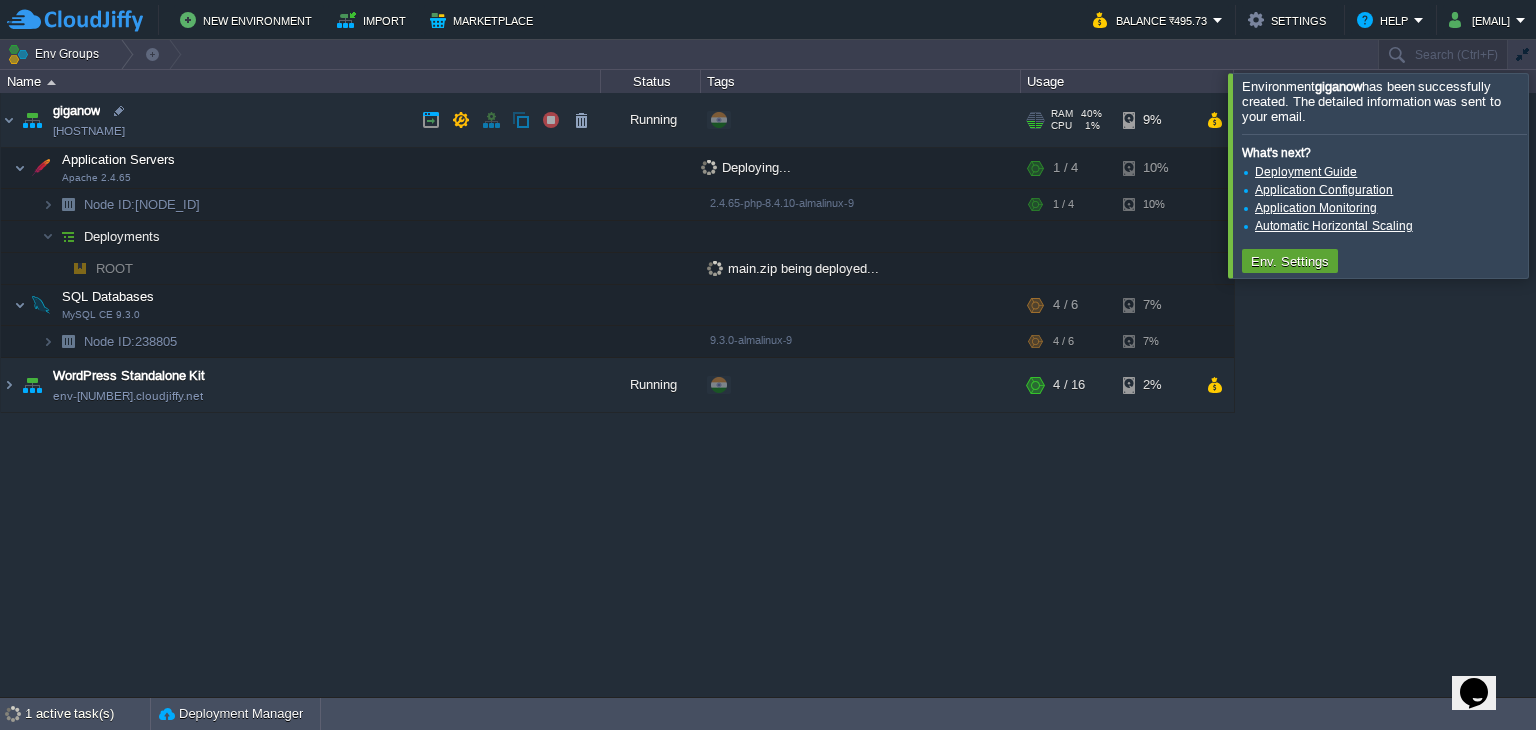 click on "[HOSTNAME]" at bounding box center [89, 131] 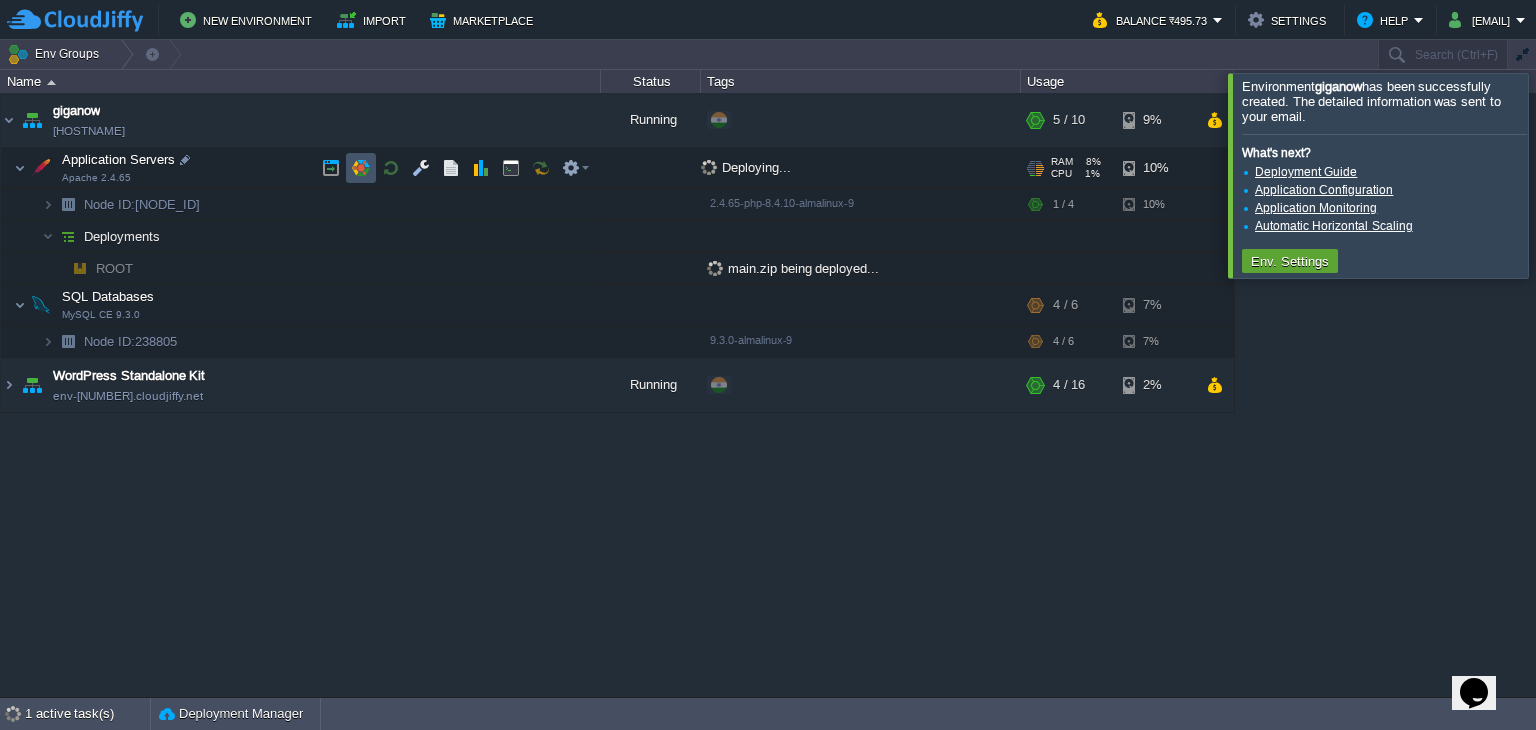 click at bounding box center [361, 168] 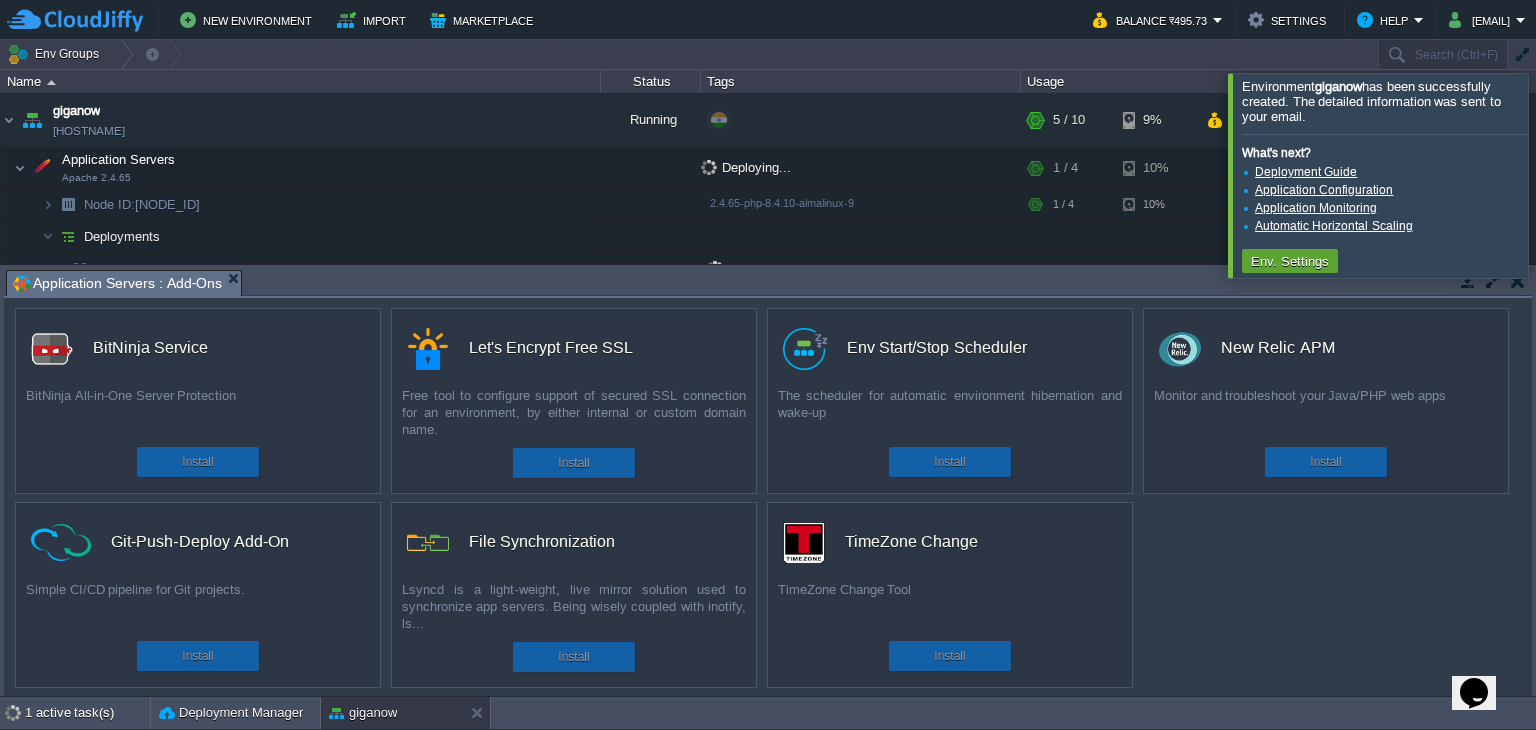 click on "Install" at bounding box center [574, 463] 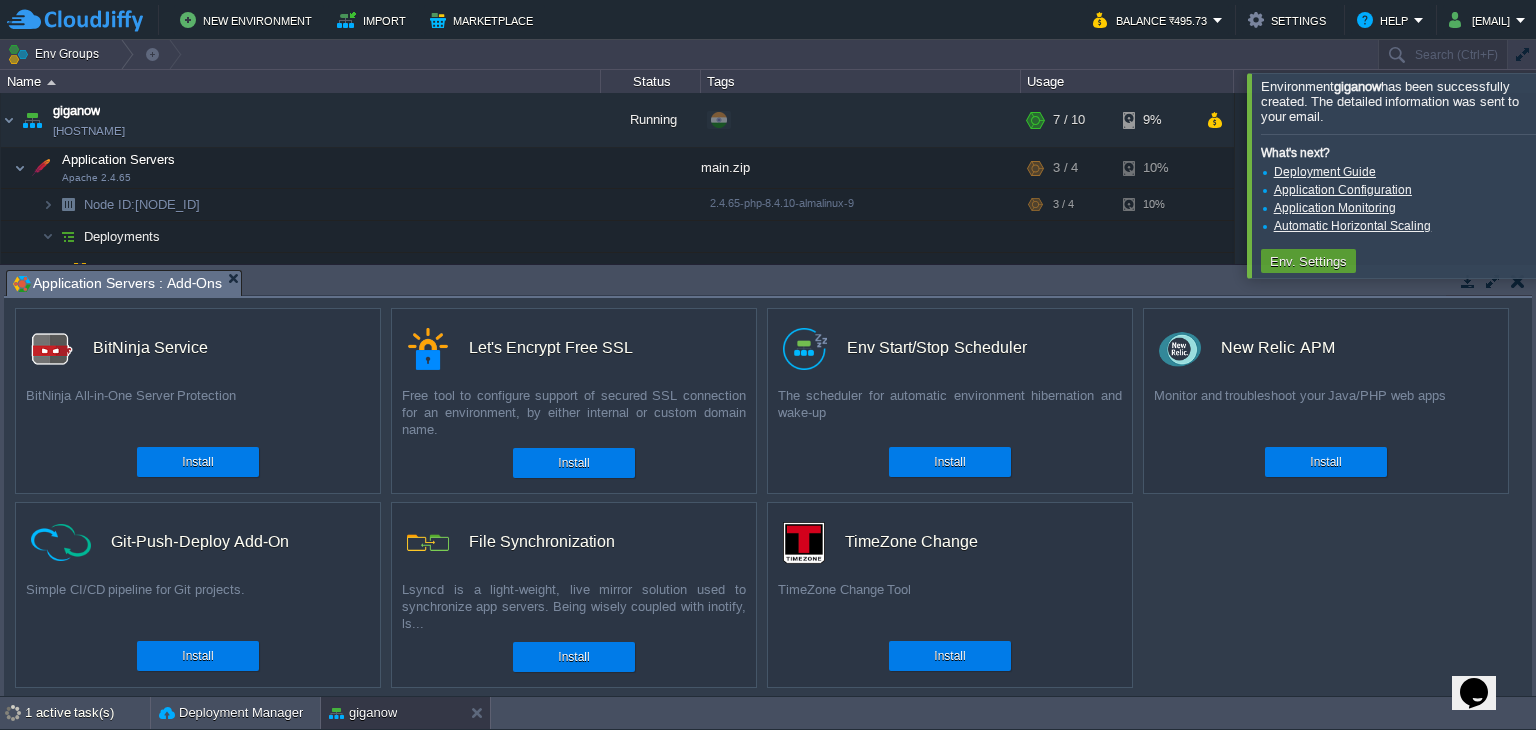scroll, scrollTop: 11, scrollLeft: 0, axis: vertical 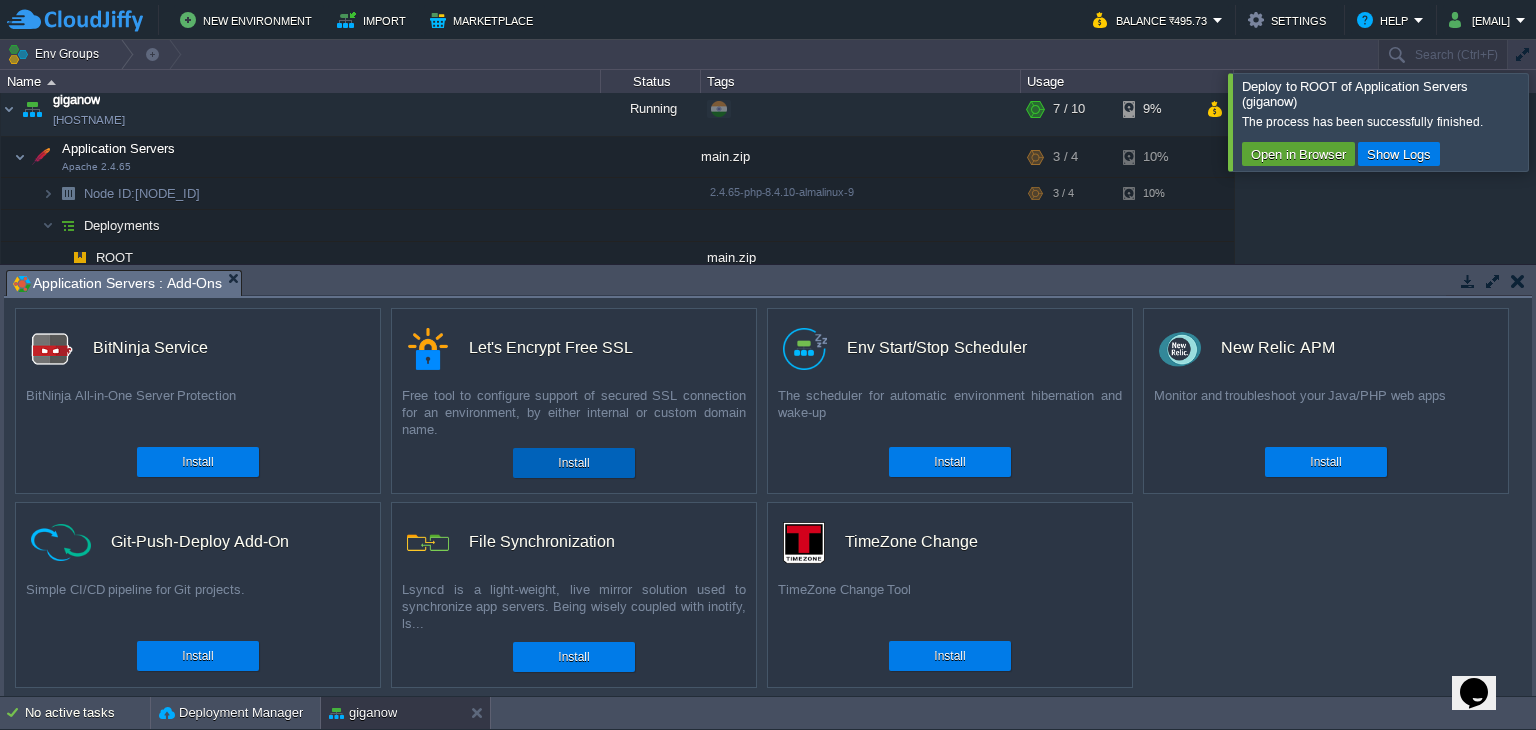 click on "Install" at bounding box center [573, 463] 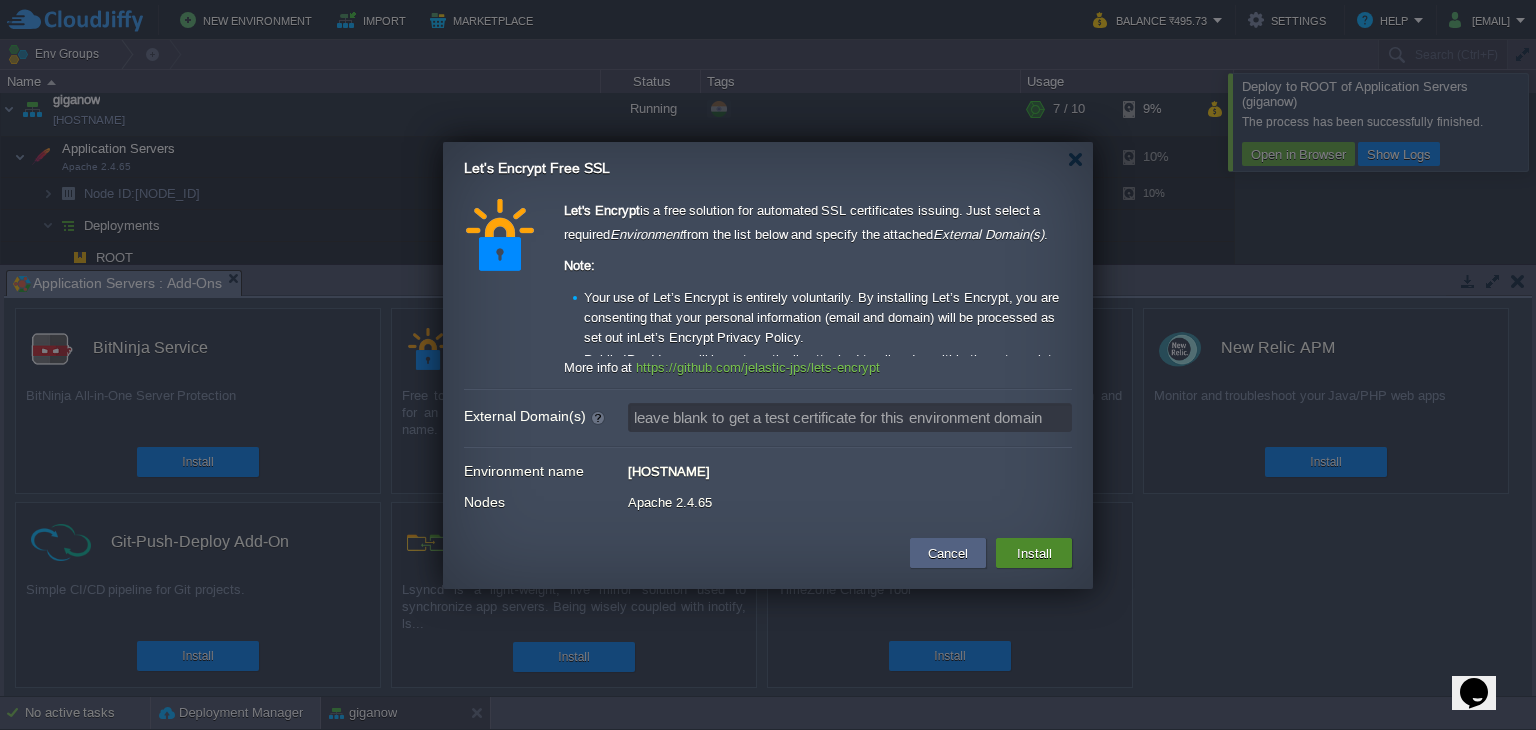 click on "Install" at bounding box center (1034, 553) 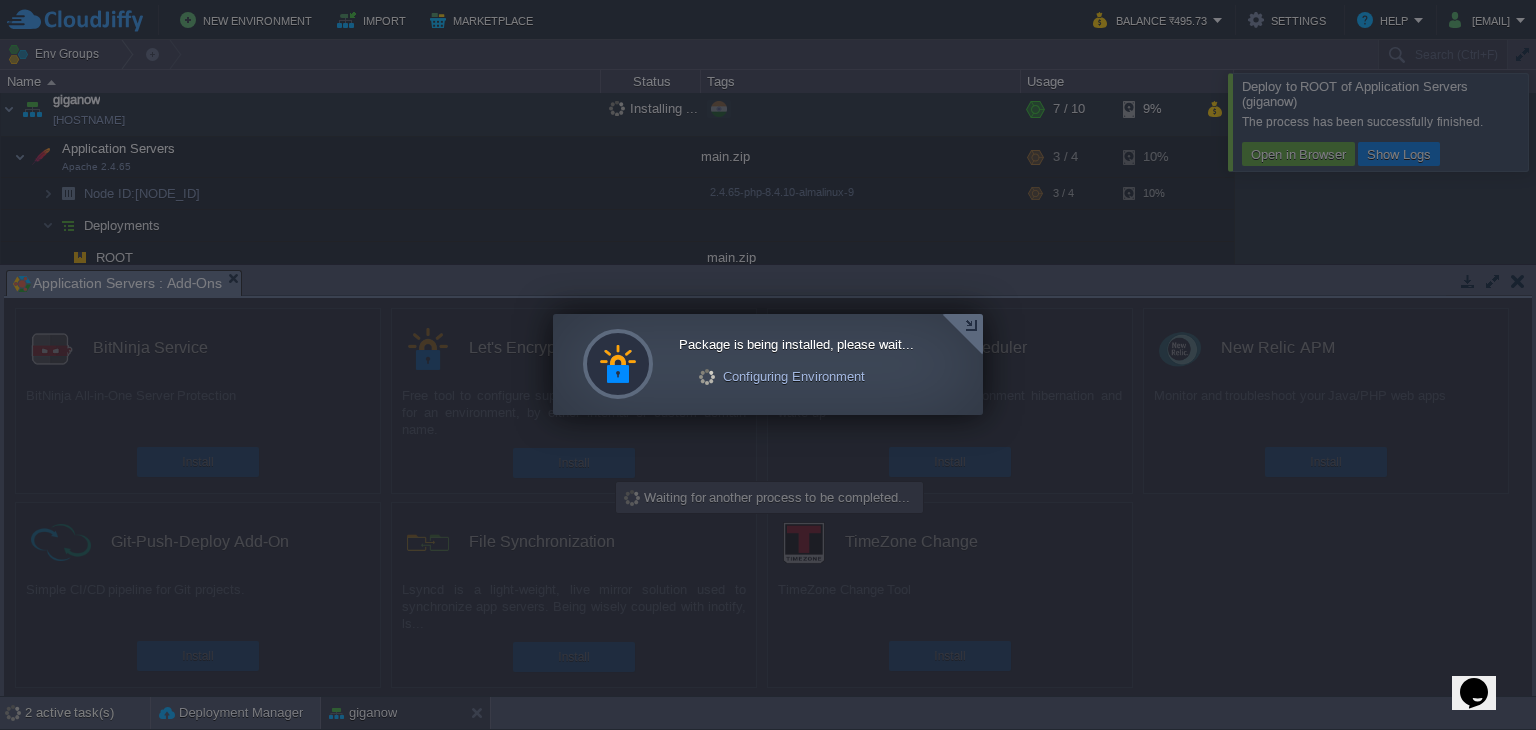 click at bounding box center [768, 365] 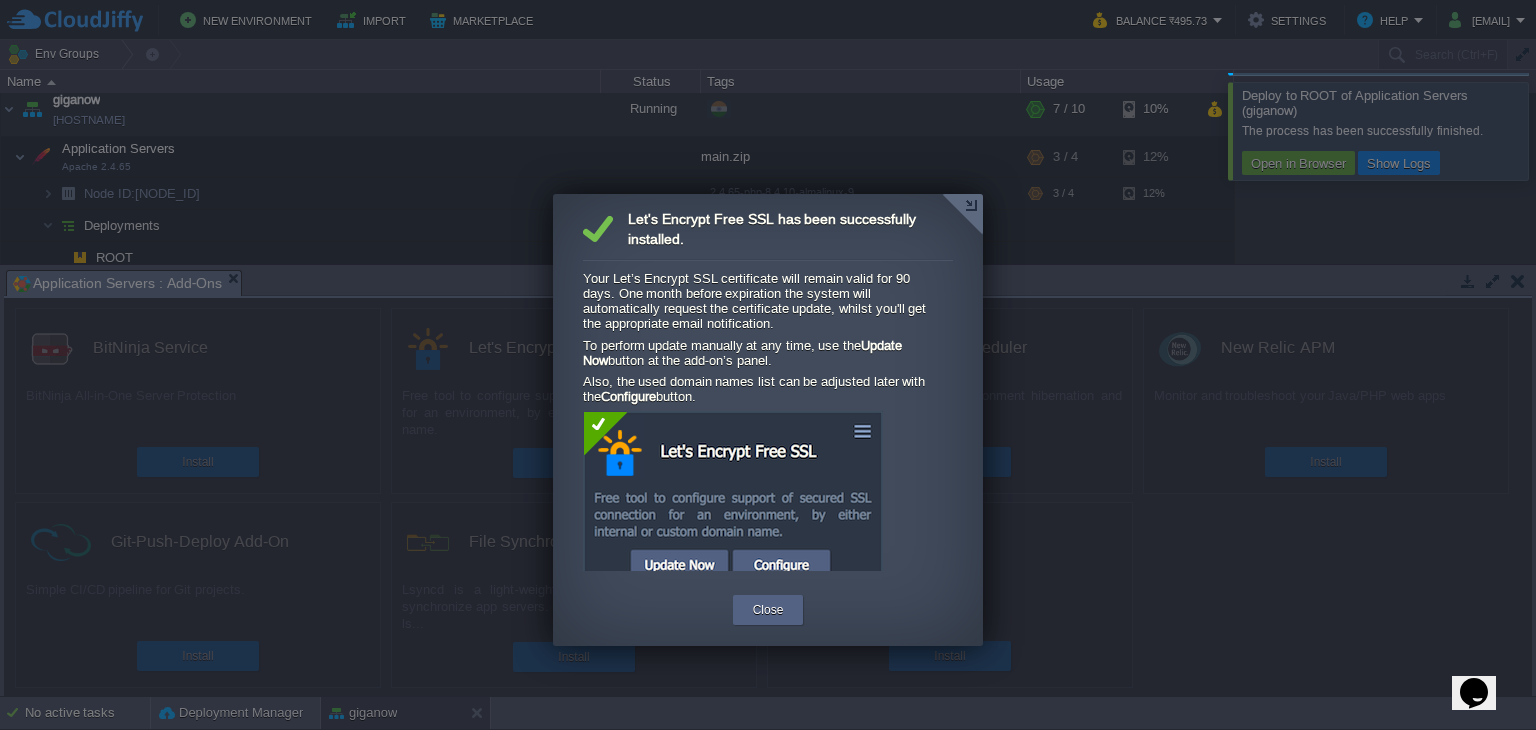 scroll, scrollTop: 0, scrollLeft: 0, axis: both 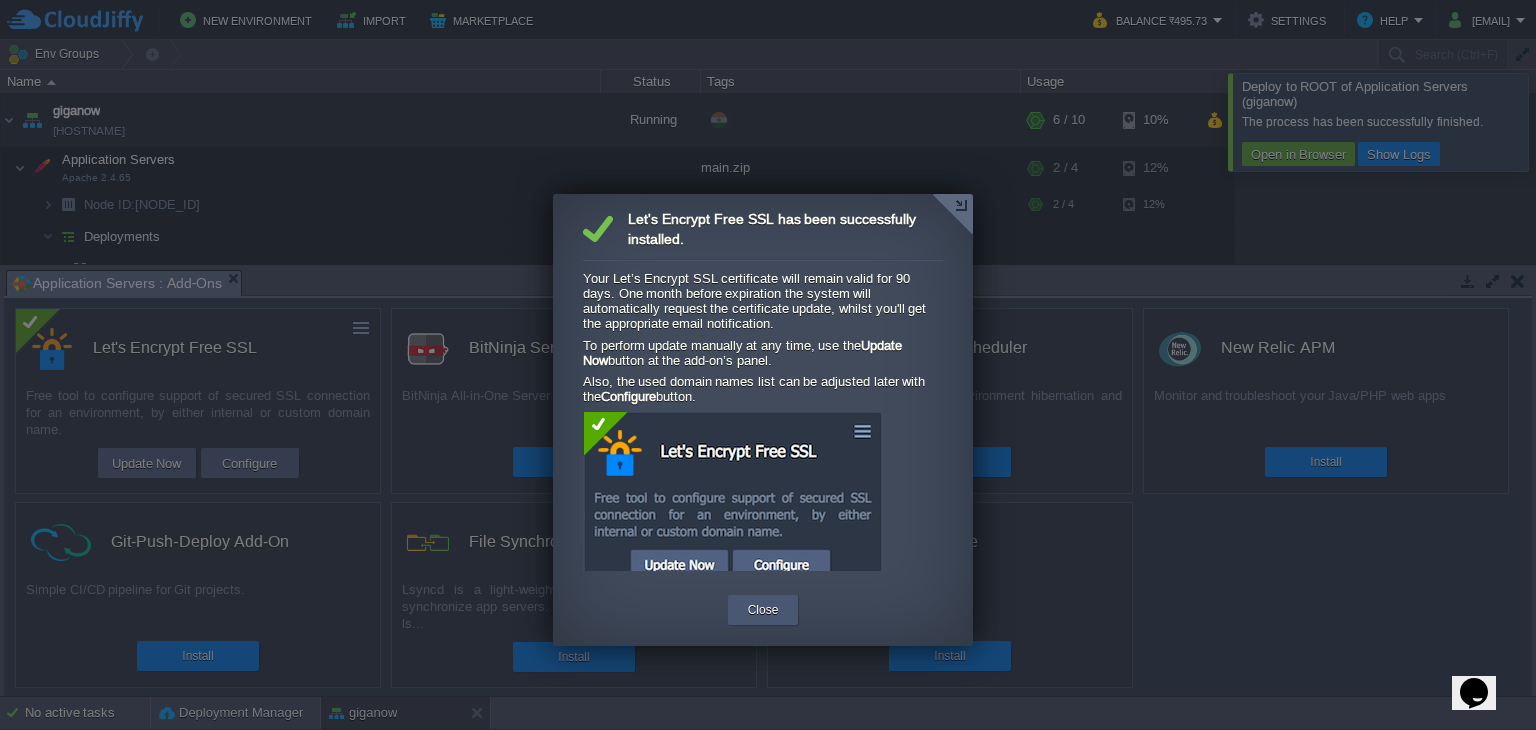 click on "Close" at bounding box center (763, 610) 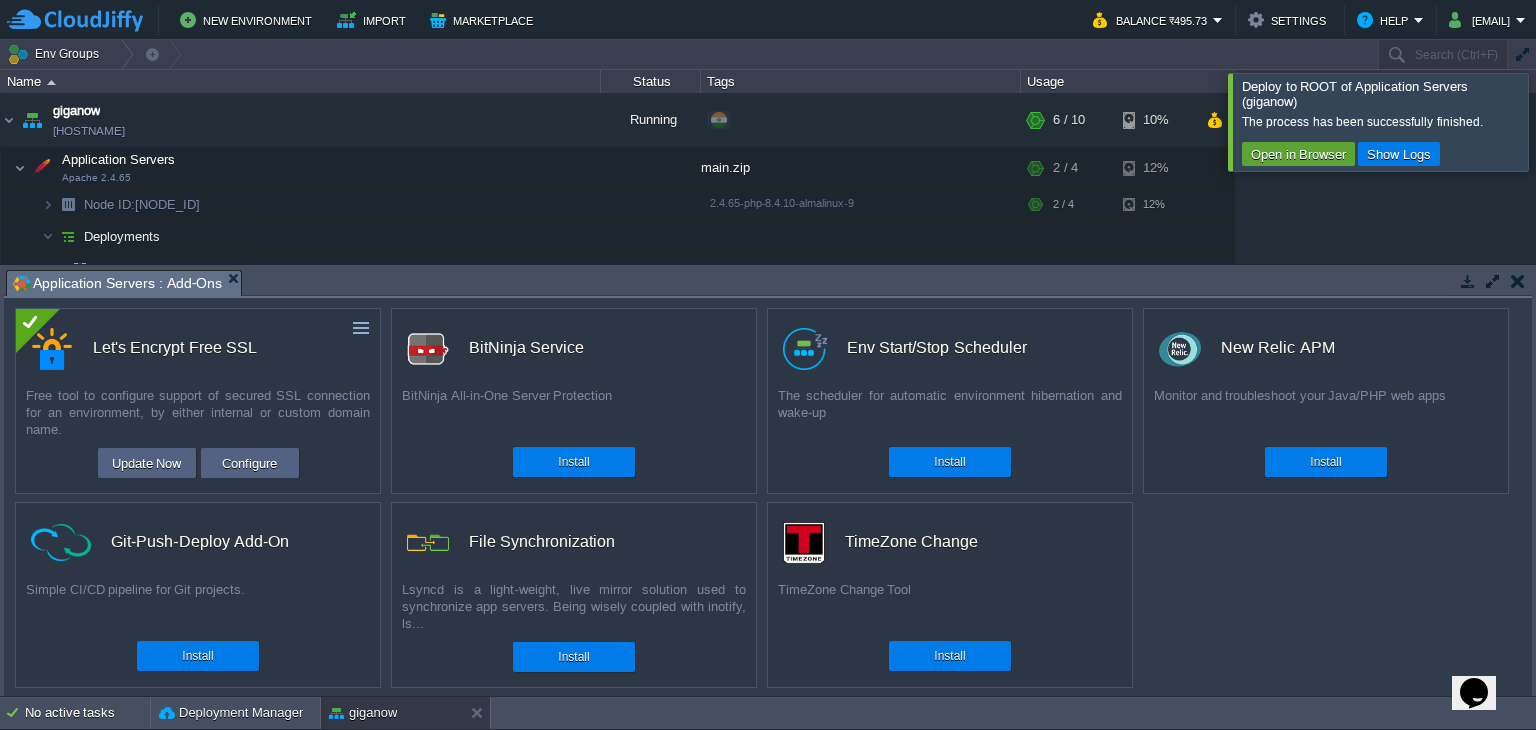 click at bounding box center [1560, 121] 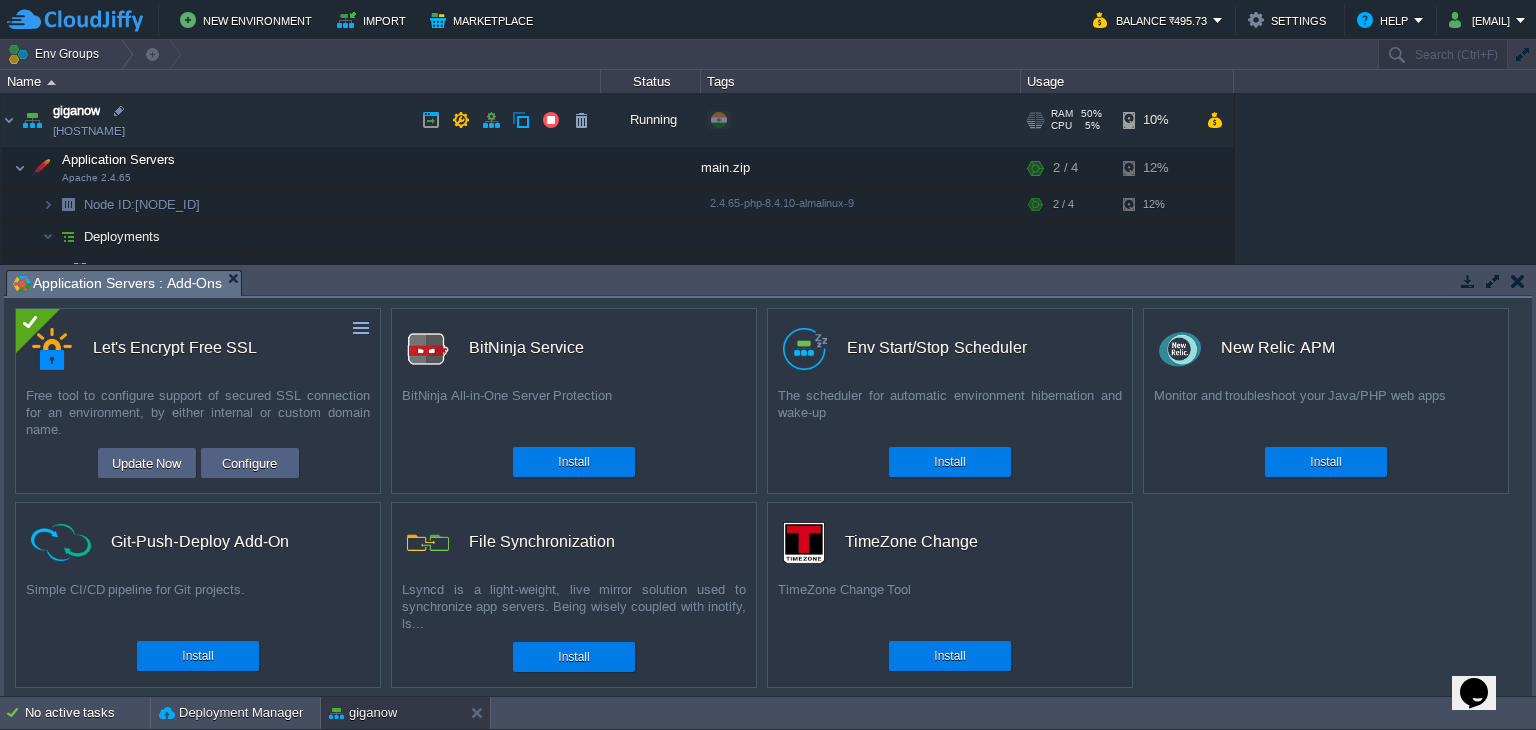 click on "[HOSTNAME]" at bounding box center [89, 131] 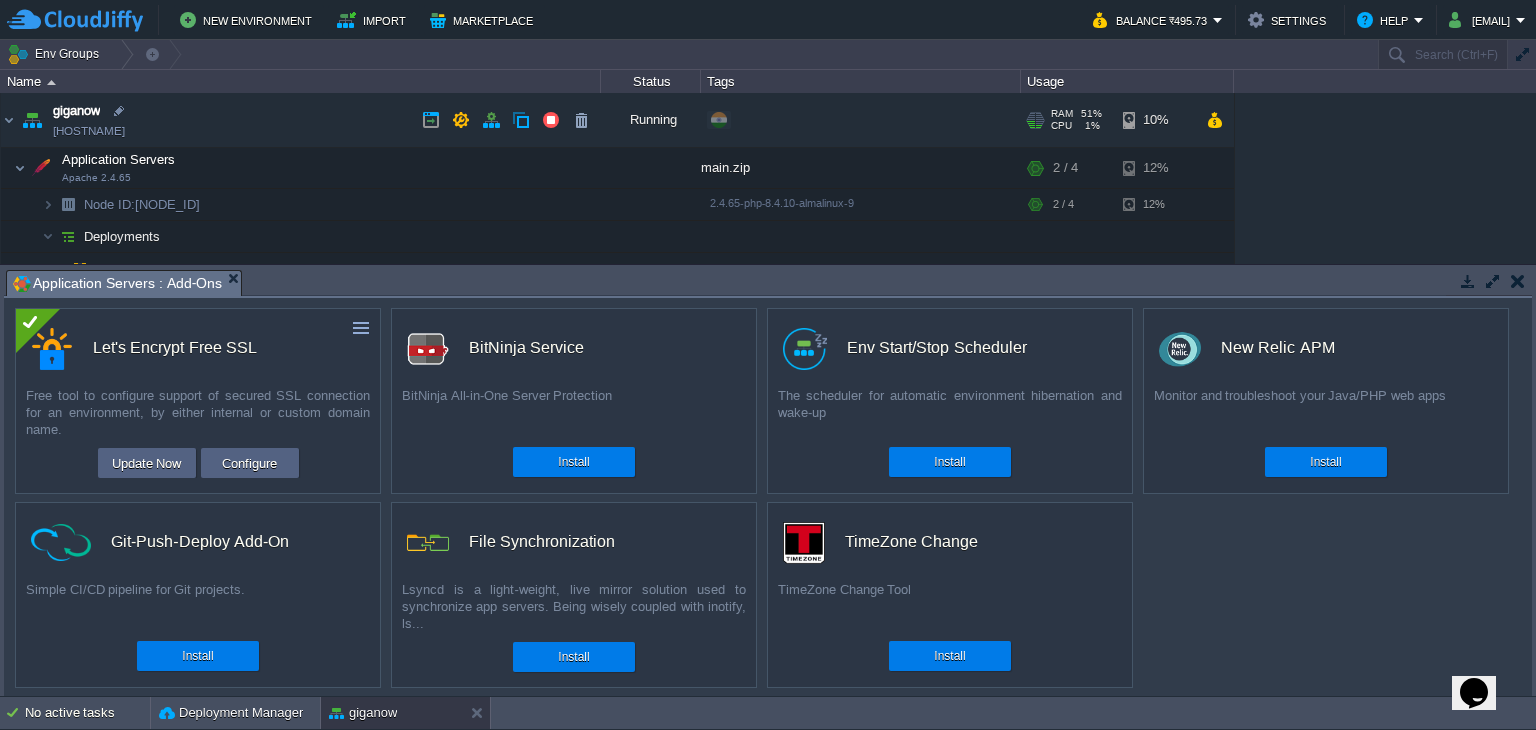 click on "[HOSTNAME]" at bounding box center (89, 131) 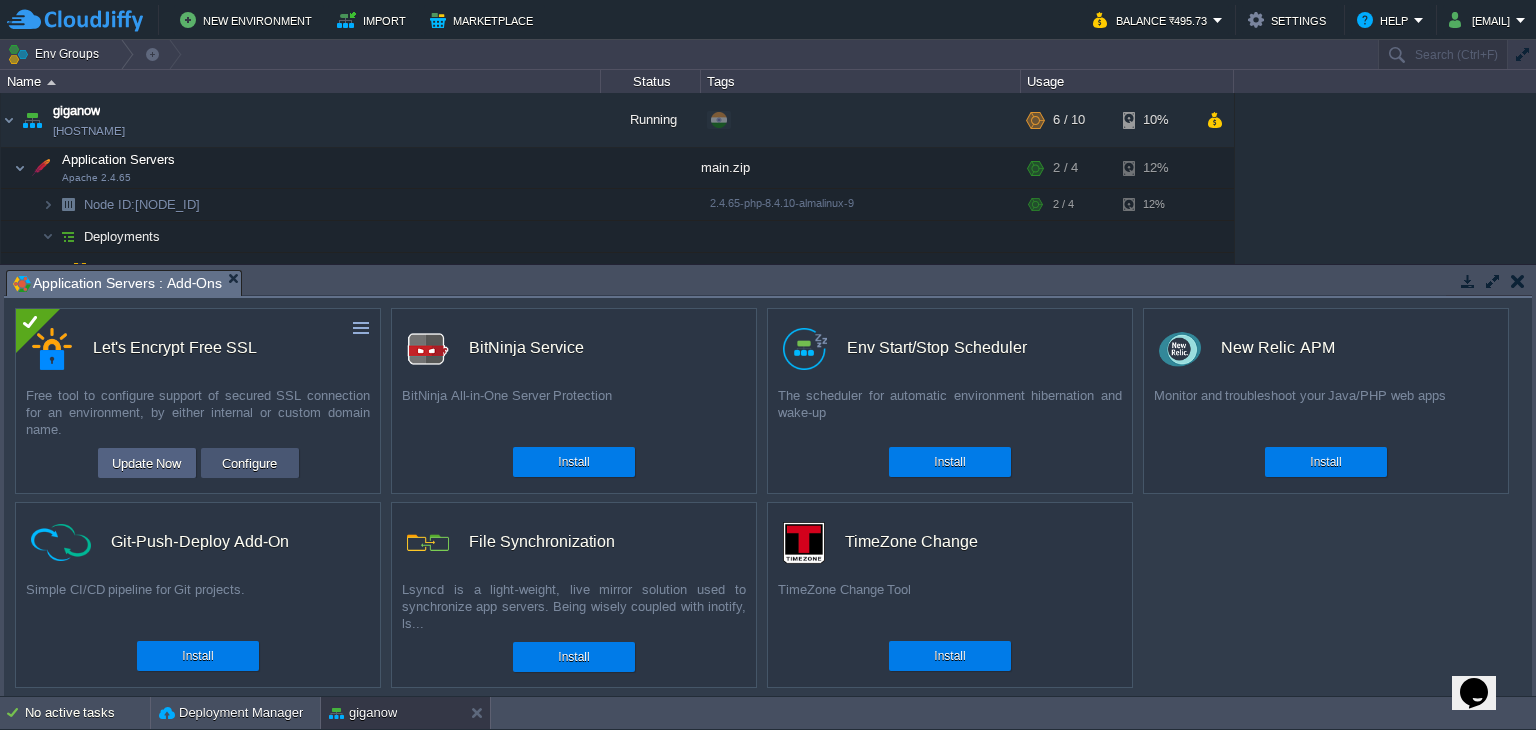 click on "Configure" at bounding box center [250, 463] 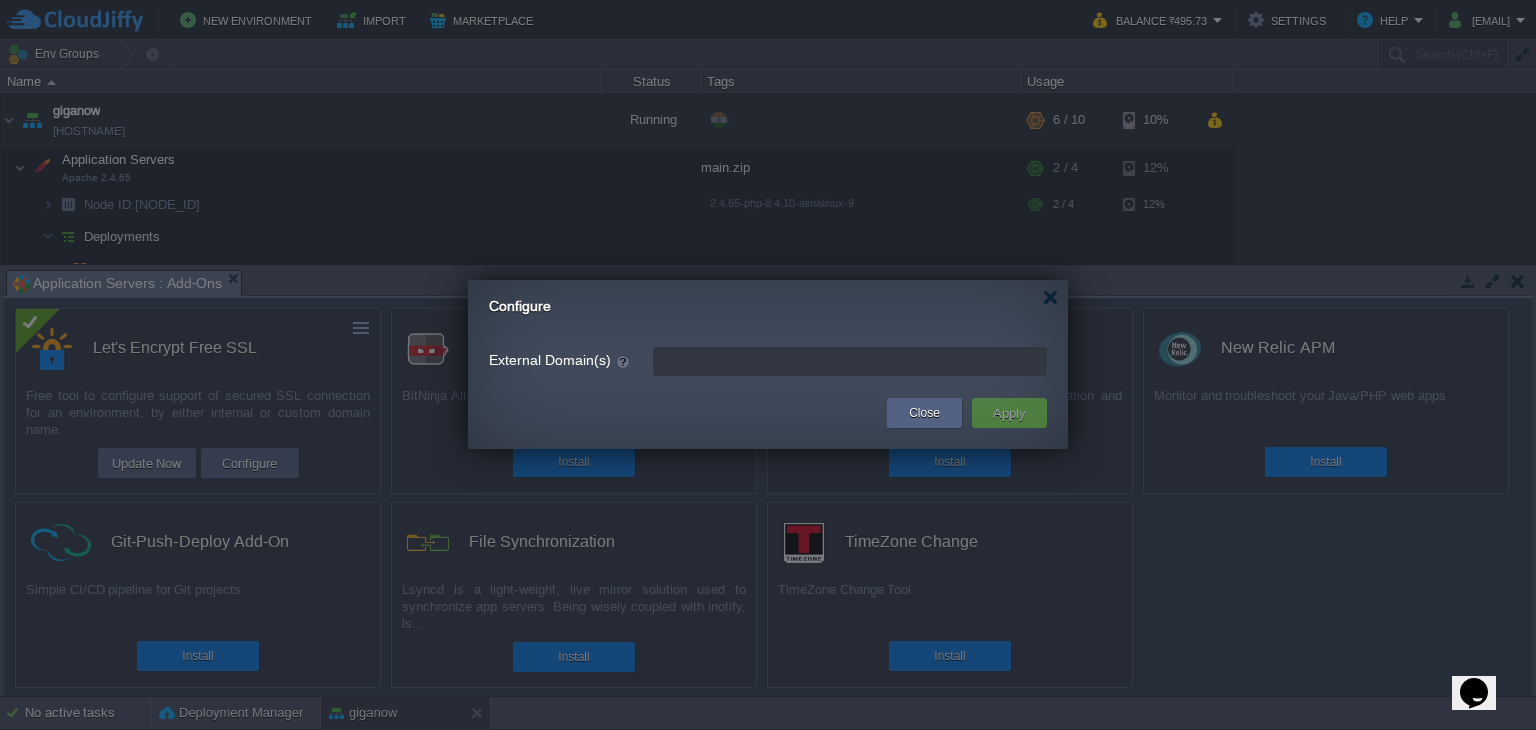 click on "External Domain(s)" at bounding box center (850, 361) 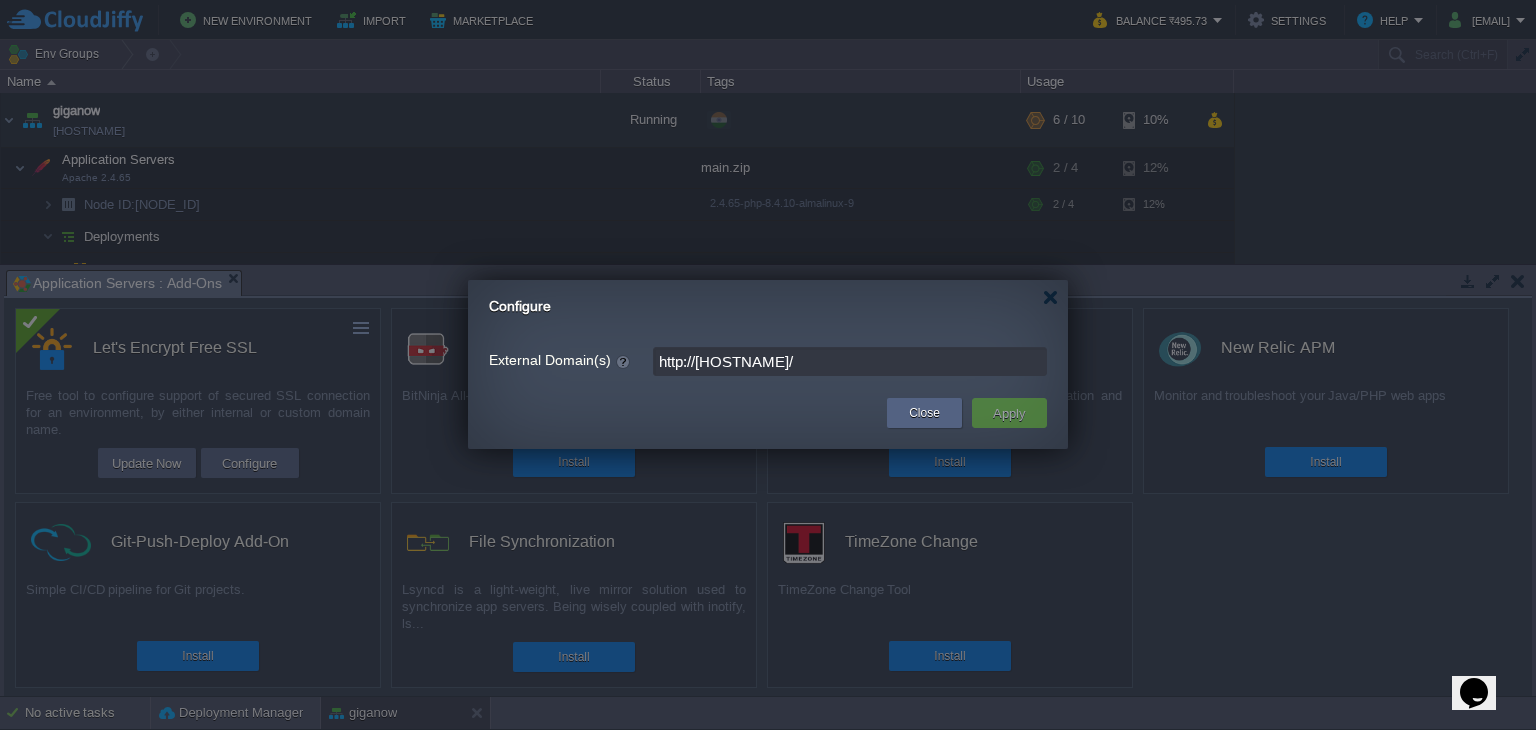 drag, startPoint x: 700, startPoint y: 358, endPoint x: 687, endPoint y: 357, distance: 13.038404 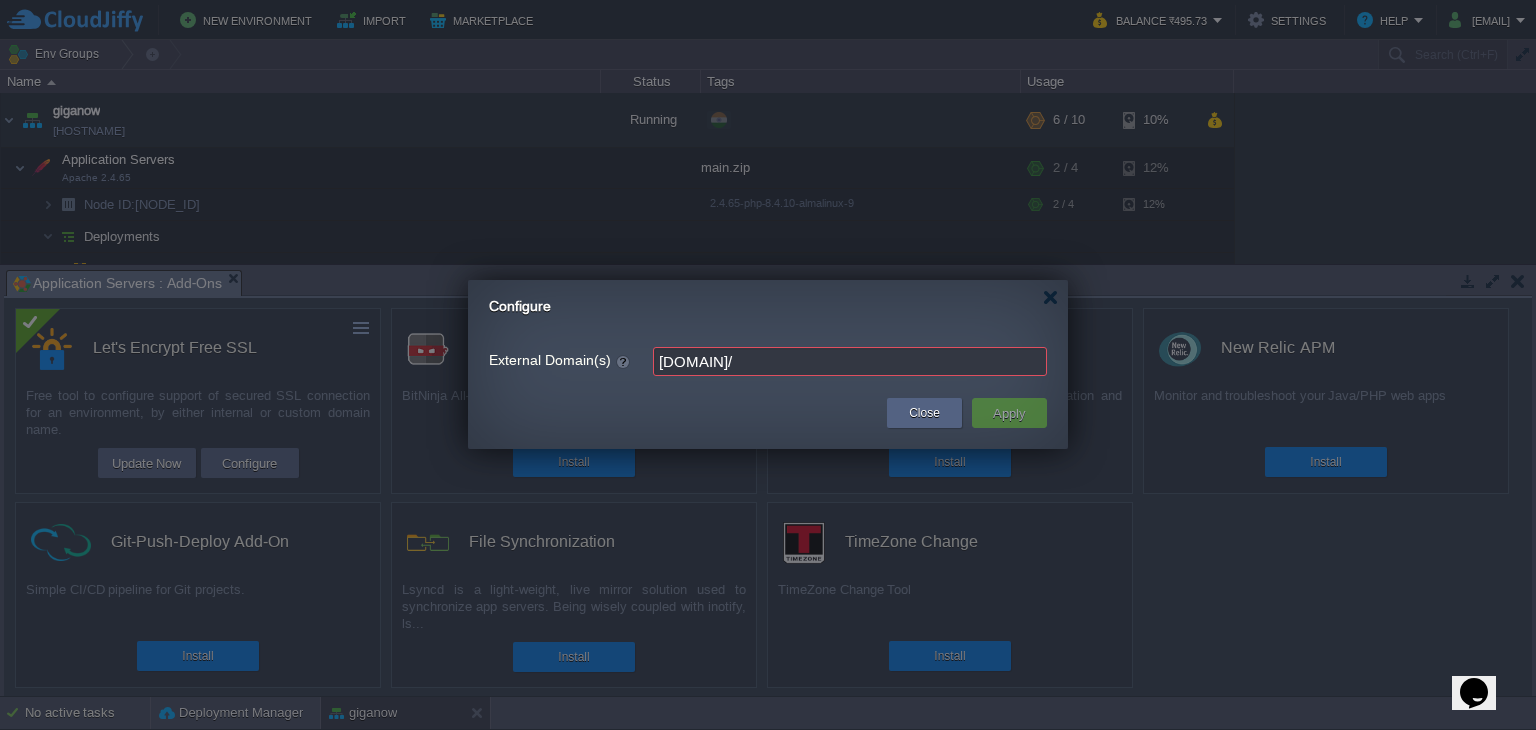 type on "[HOSTNAME]" 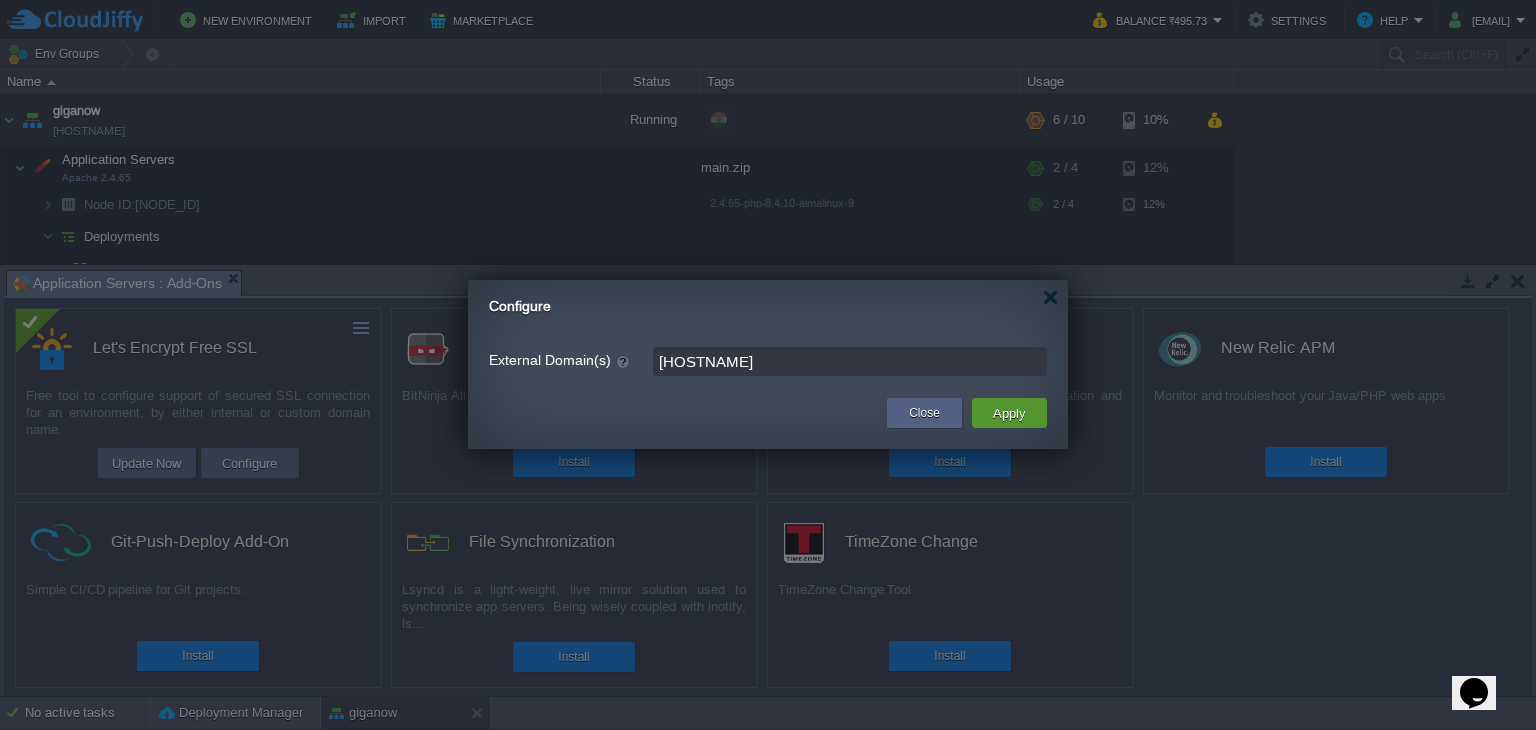 click on "Apply" at bounding box center (1009, 413) 